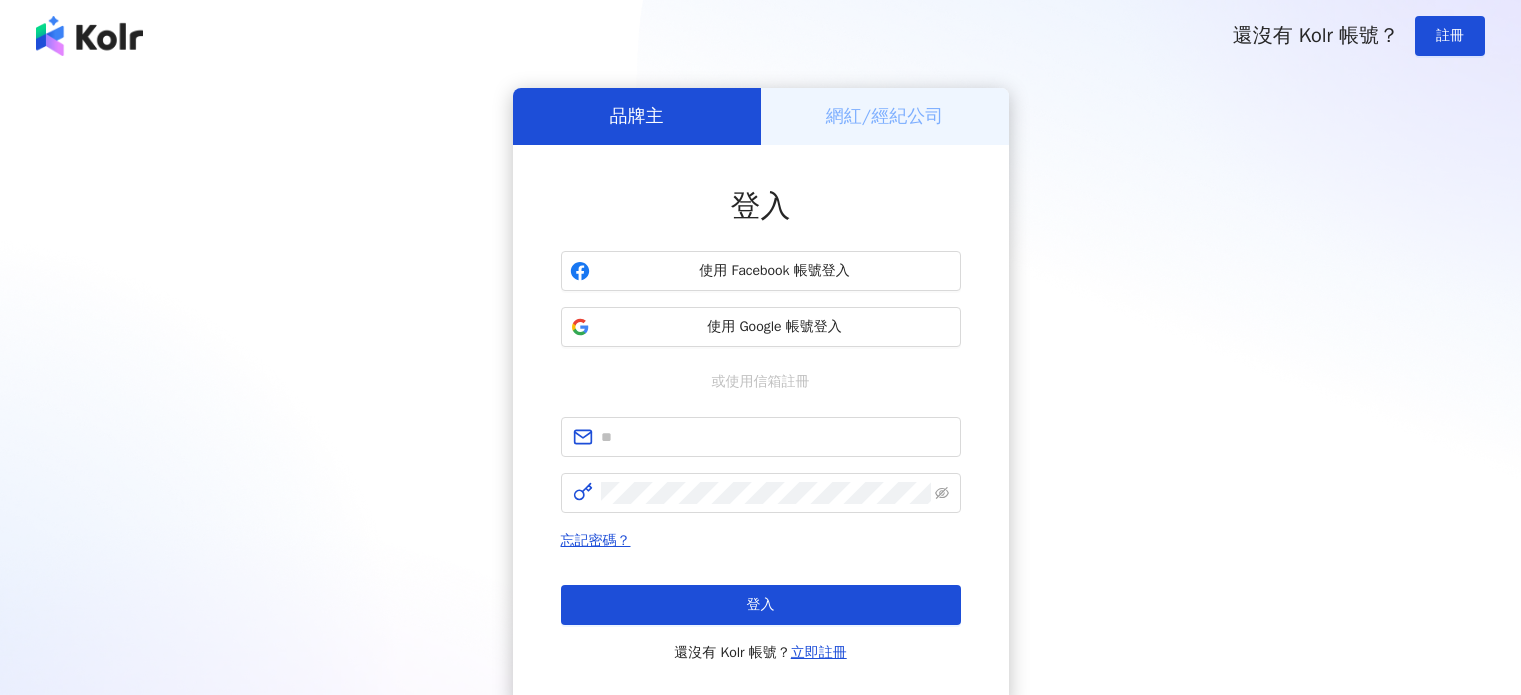 scroll, scrollTop: 0, scrollLeft: 0, axis: both 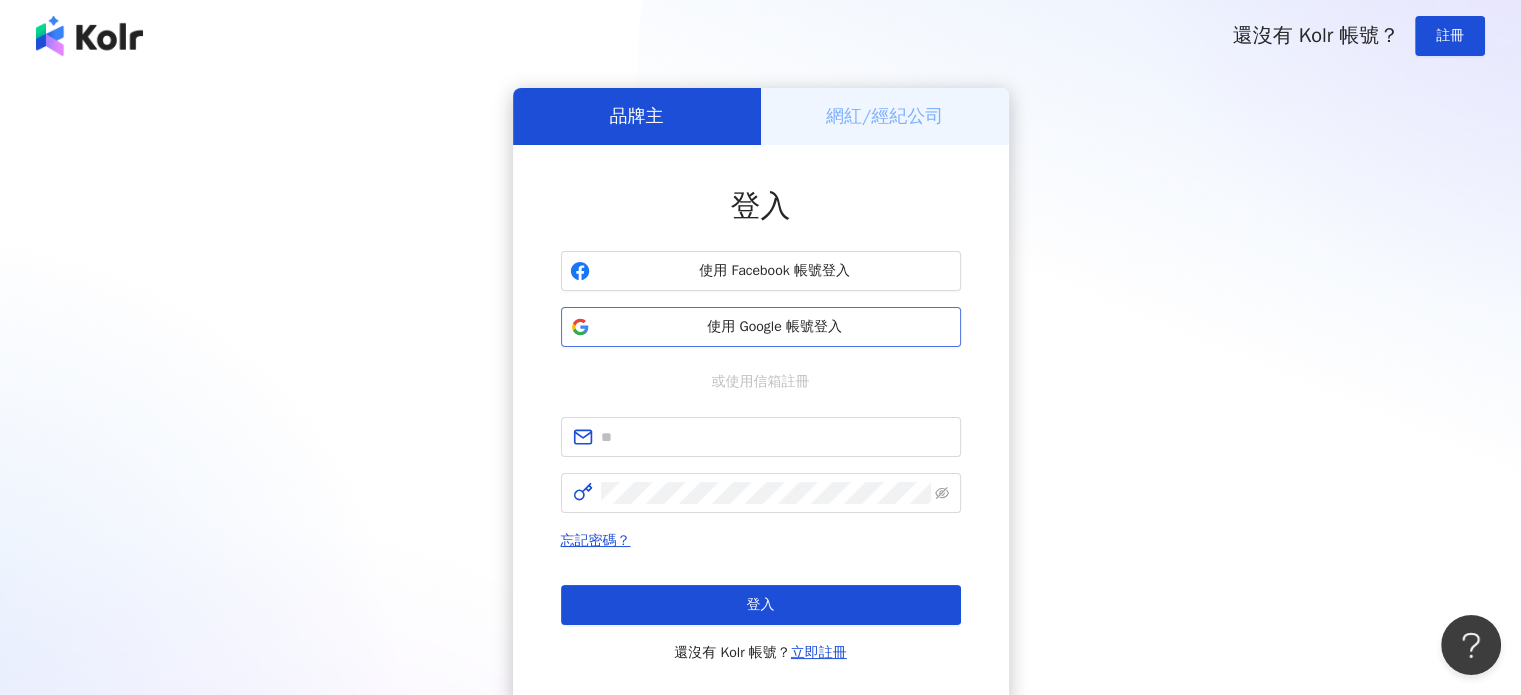 click on "使用 Google 帳號登入" at bounding box center (775, 327) 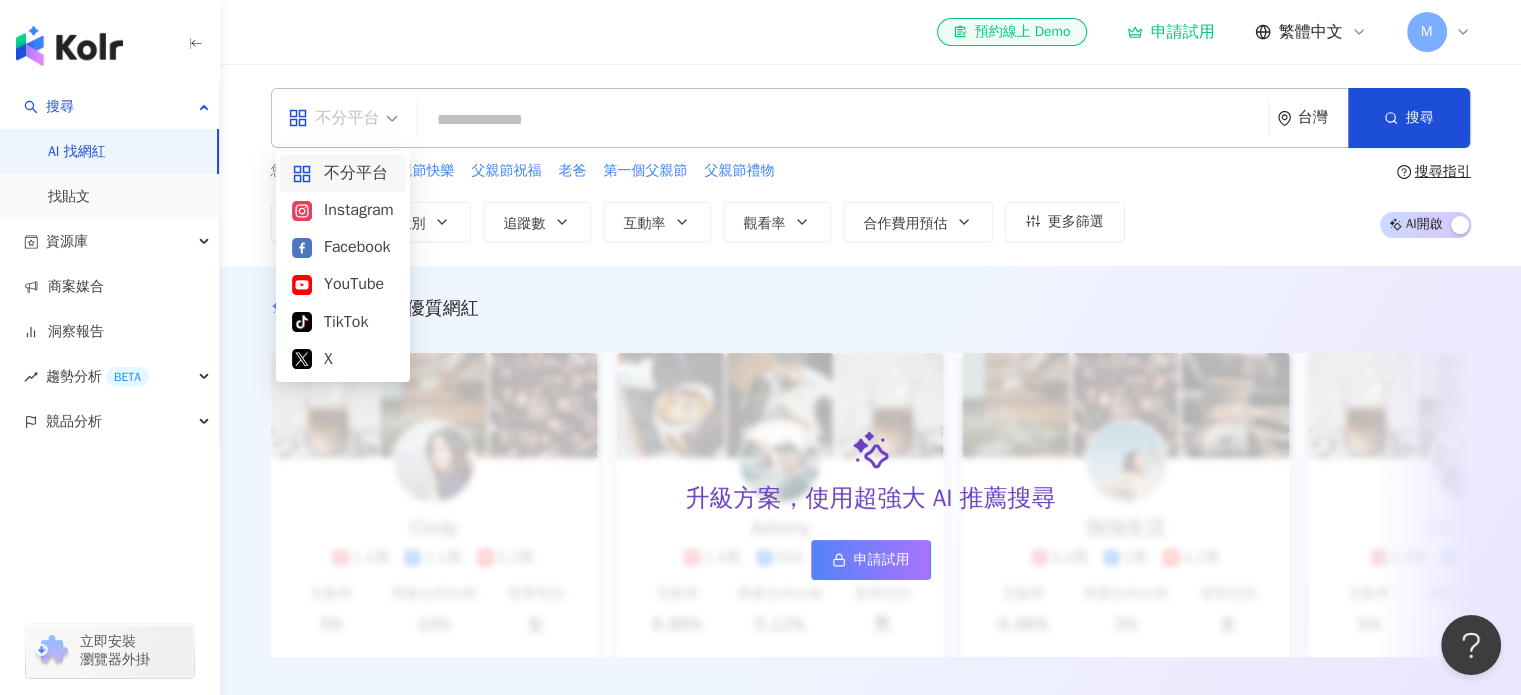 click on "不分平台" at bounding box center (334, 118) 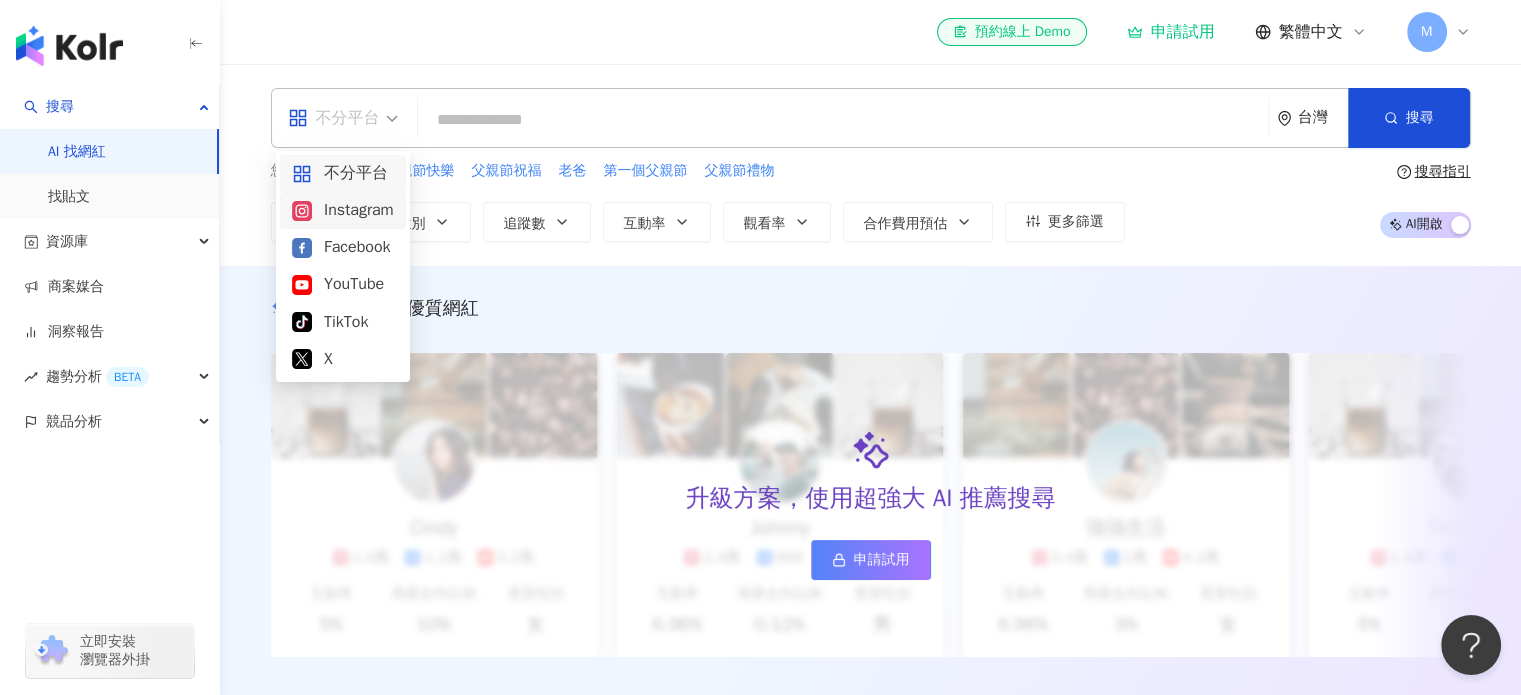 click on "Instagram" at bounding box center (343, 210) 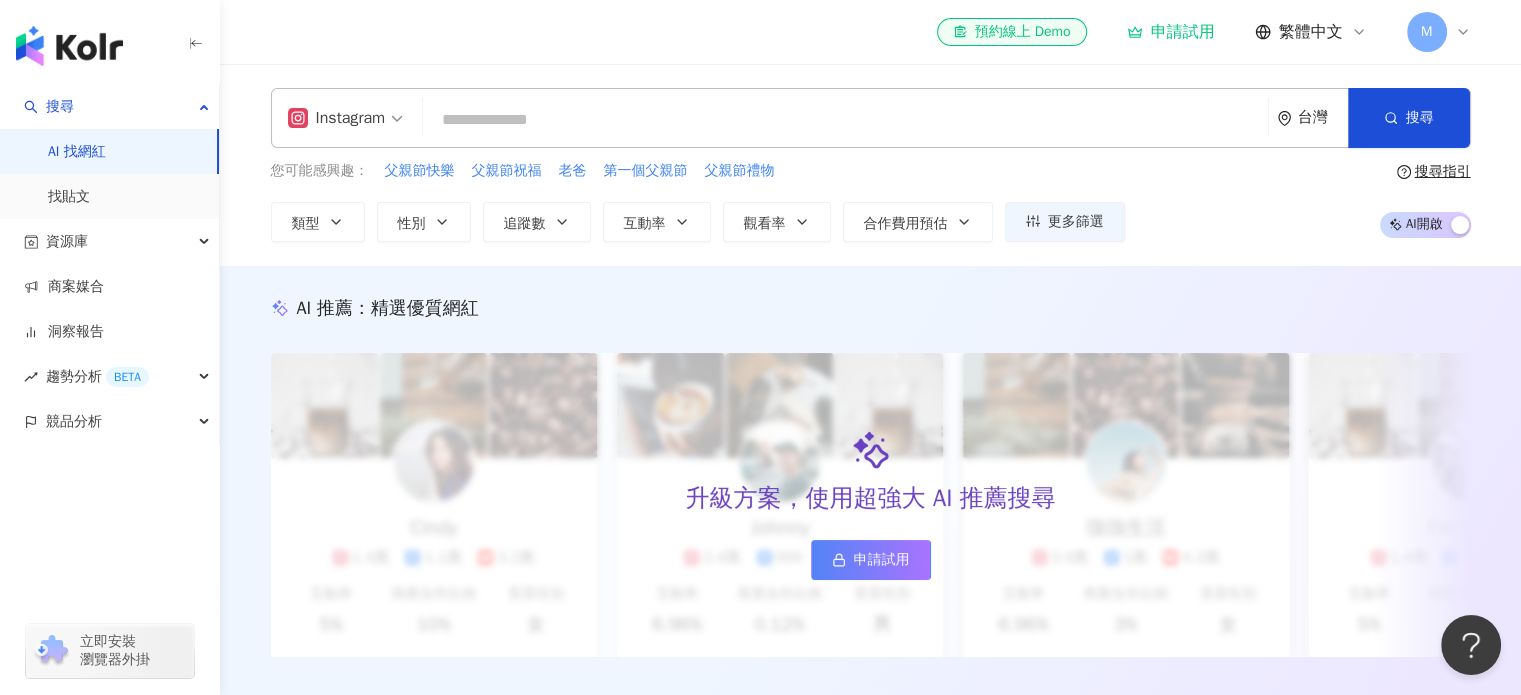 click at bounding box center [845, 120] 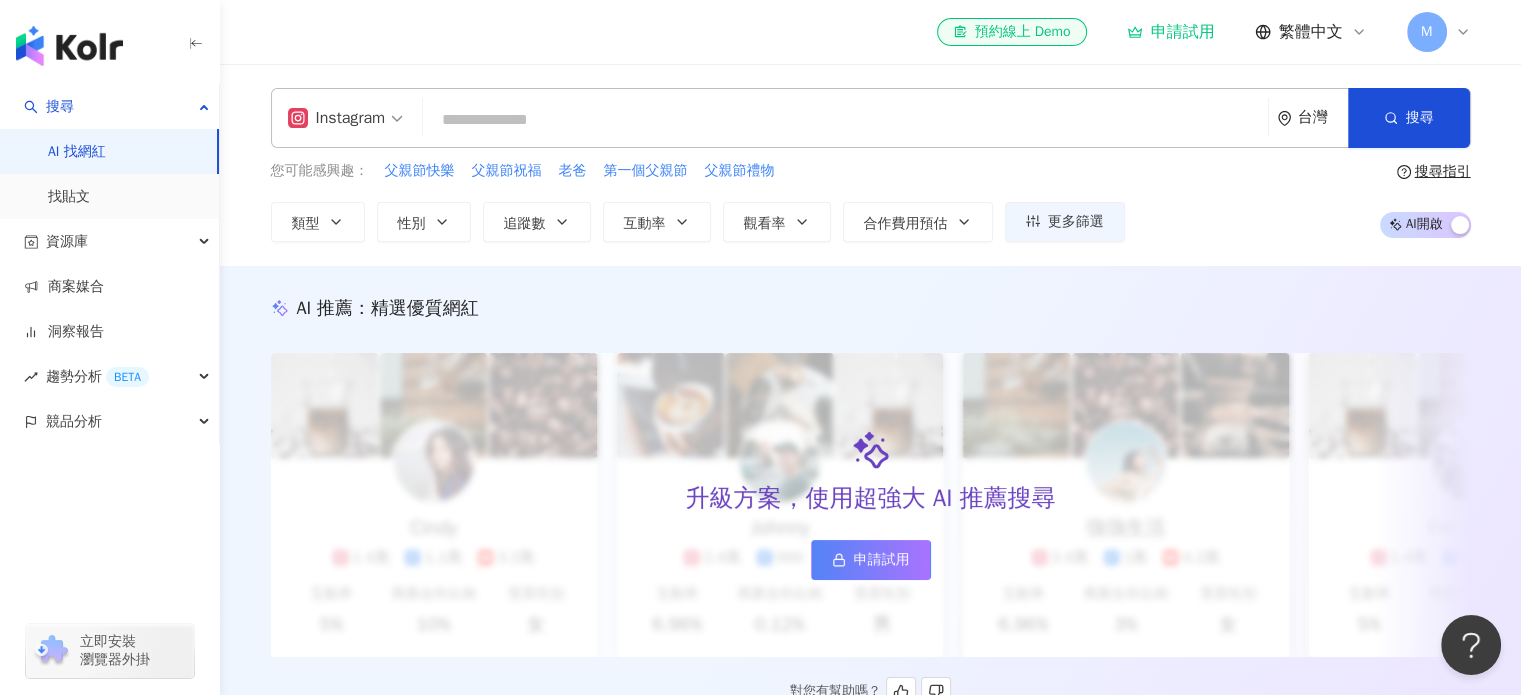 type on "********" 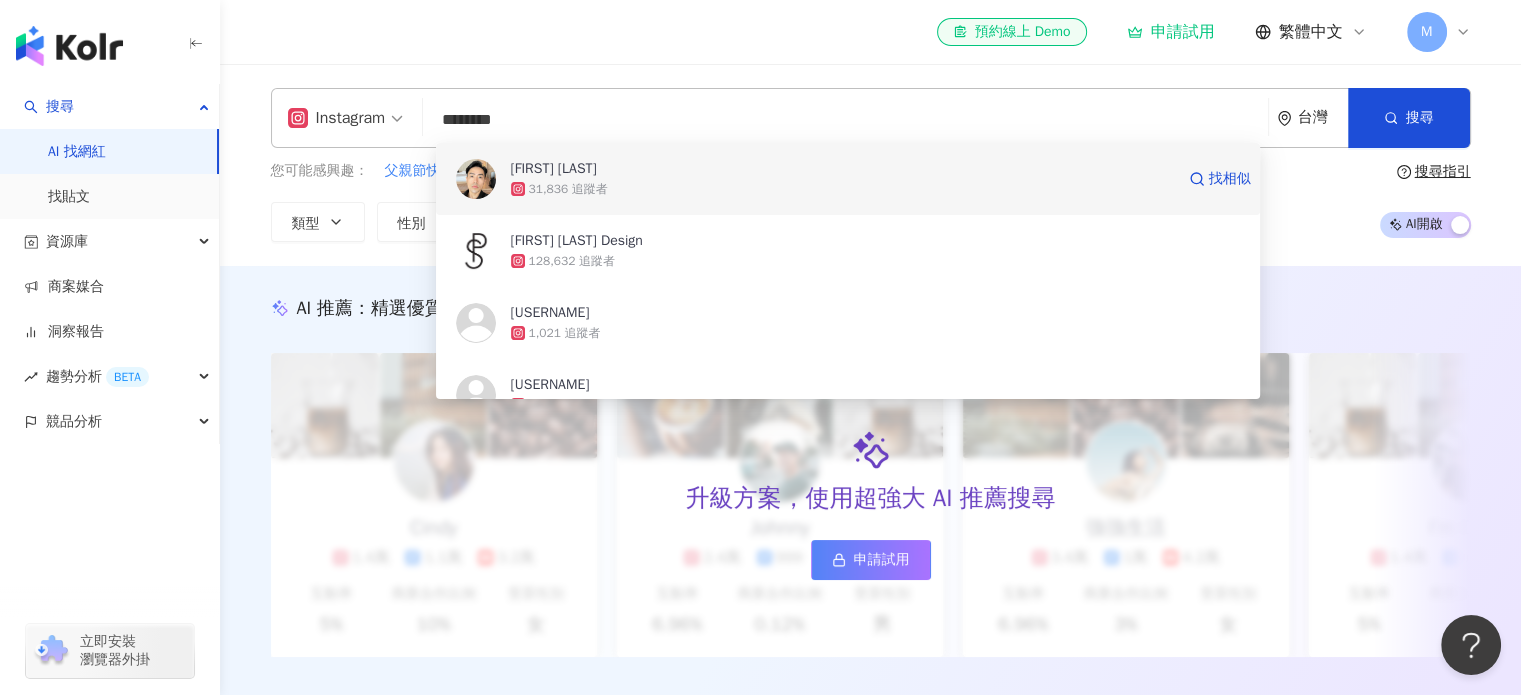 click on "[FIRST] [LAST]" at bounding box center [554, 169] 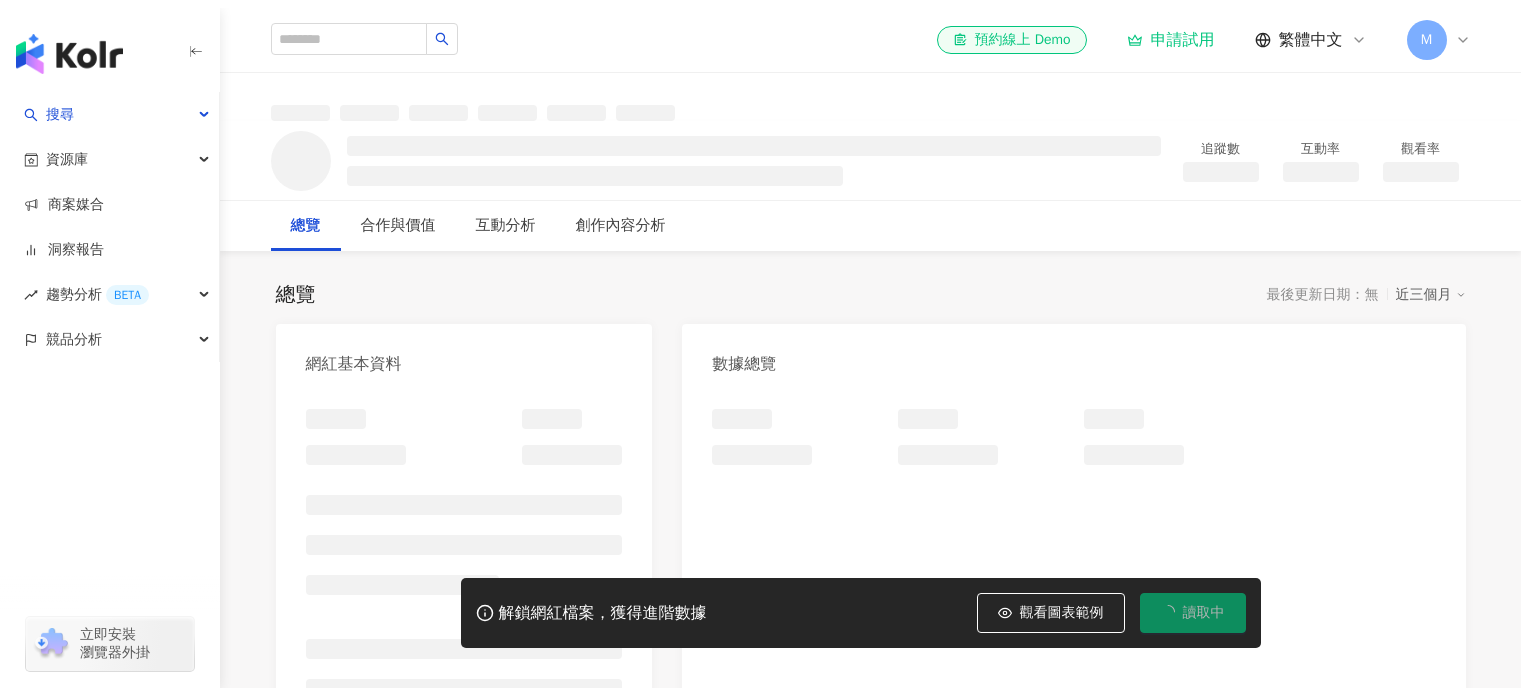 scroll, scrollTop: 0, scrollLeft: 0, axis: both 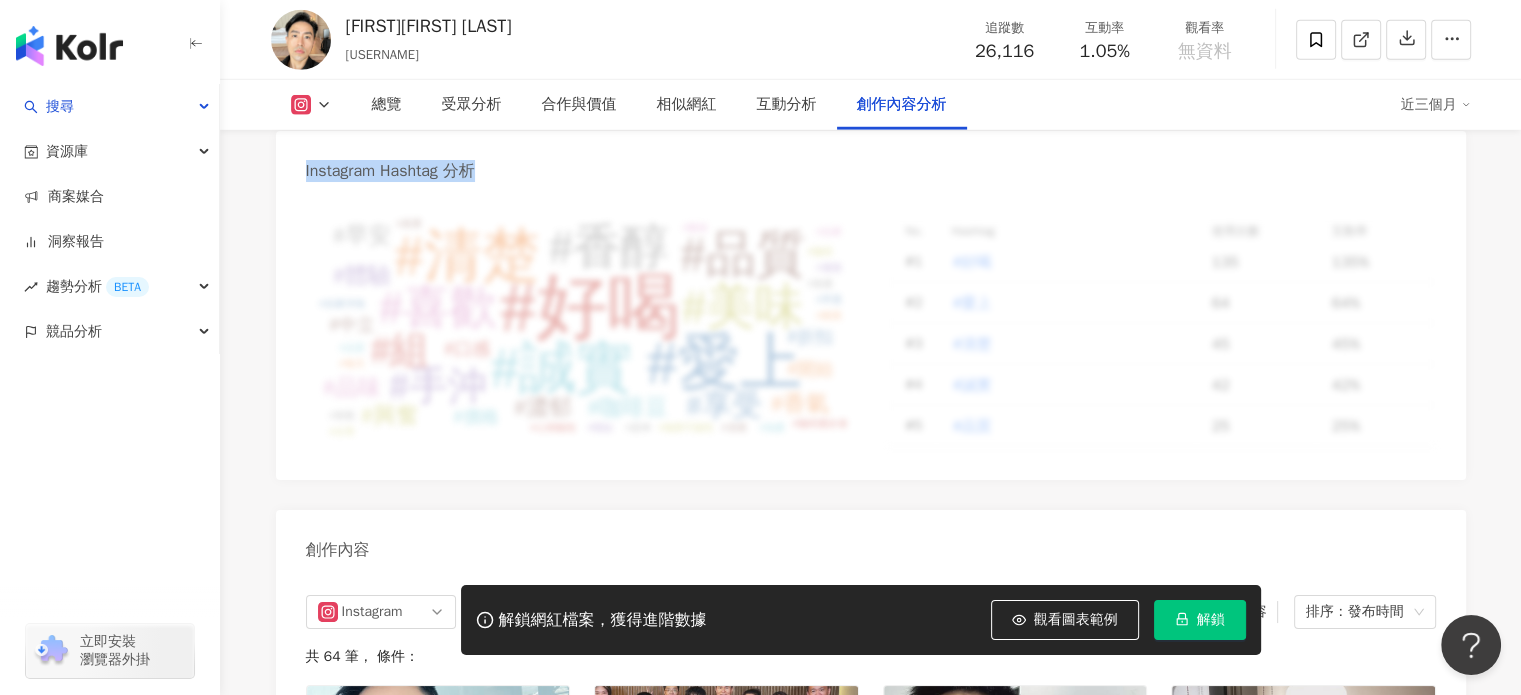 drag, startPoint x: 306, startPoint y: 187, endPoint x: 519, endPoint y: 187, distance: 213 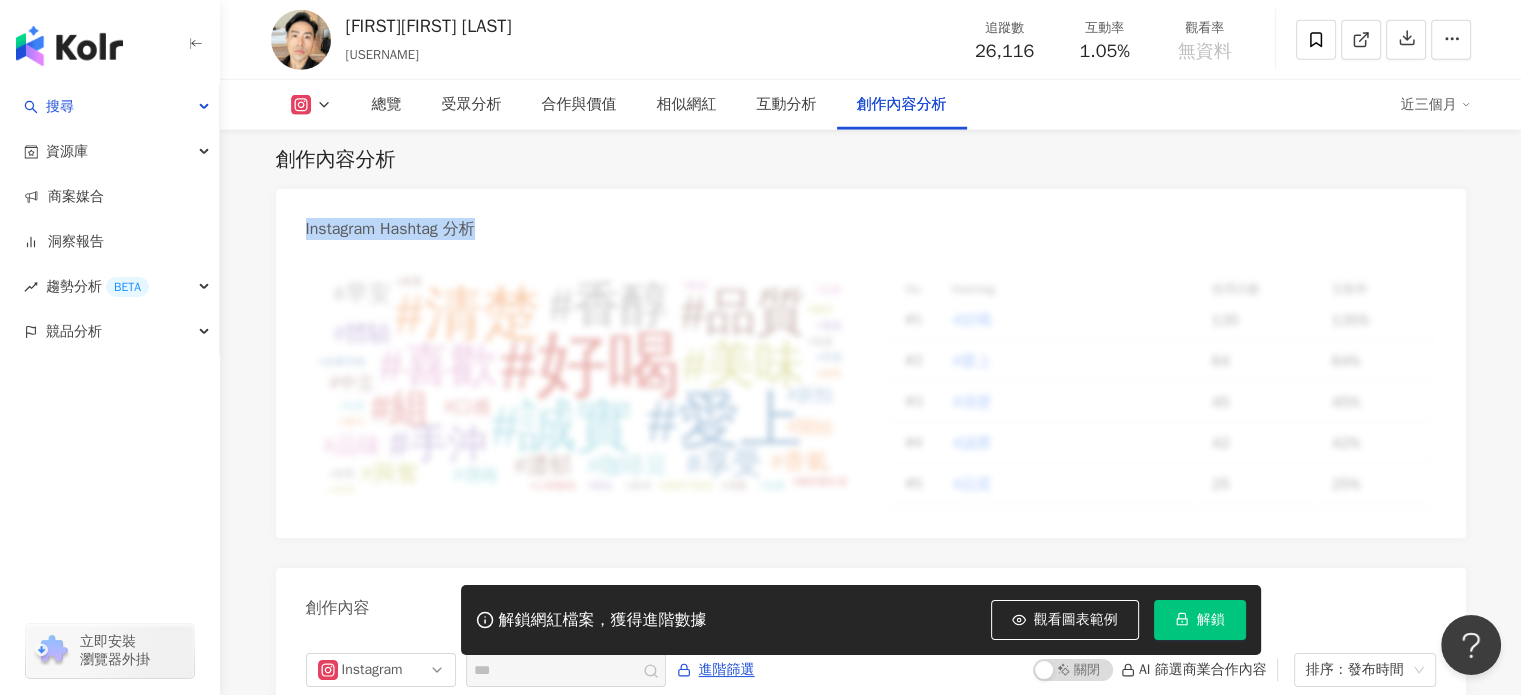 scroll, scrollTop: 5689, scrollLeft: 0, axis: vertical 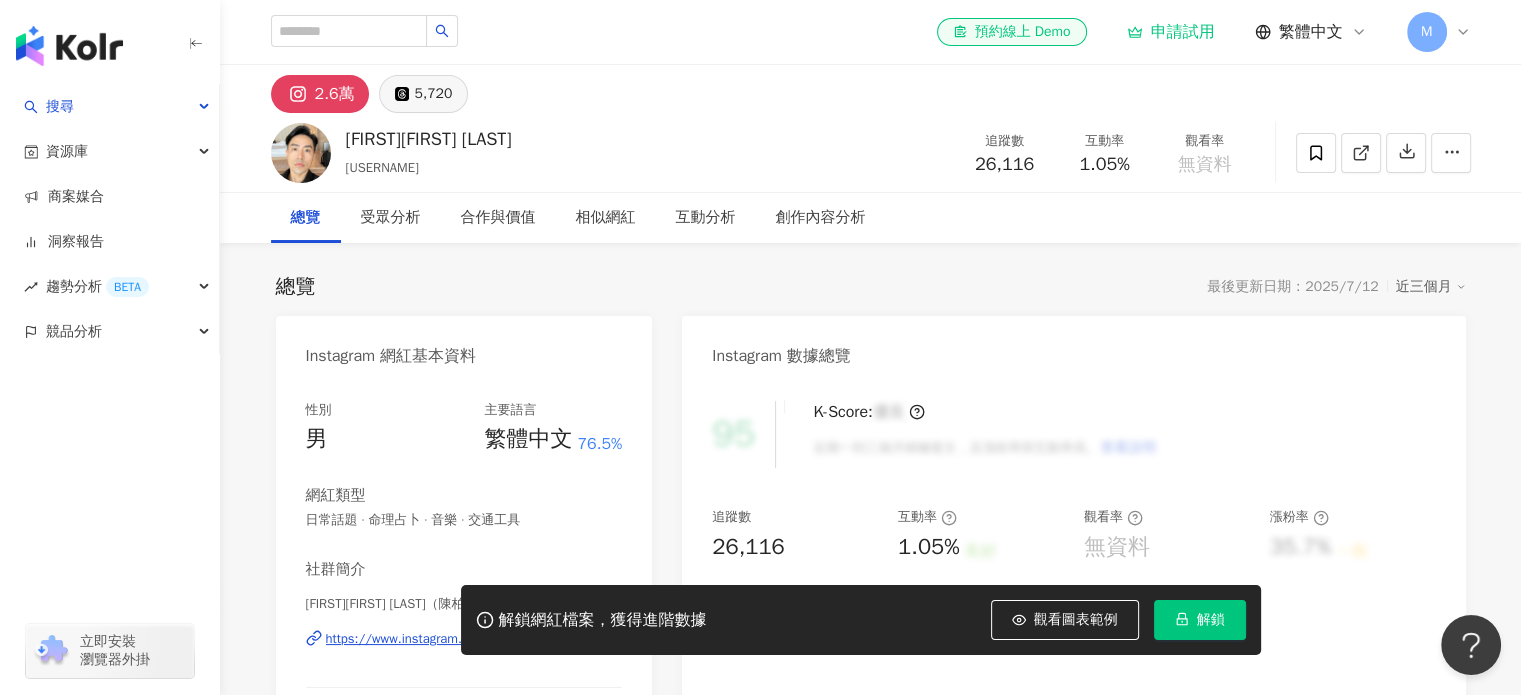 click on "5,720" at bounding box center [433, 94] 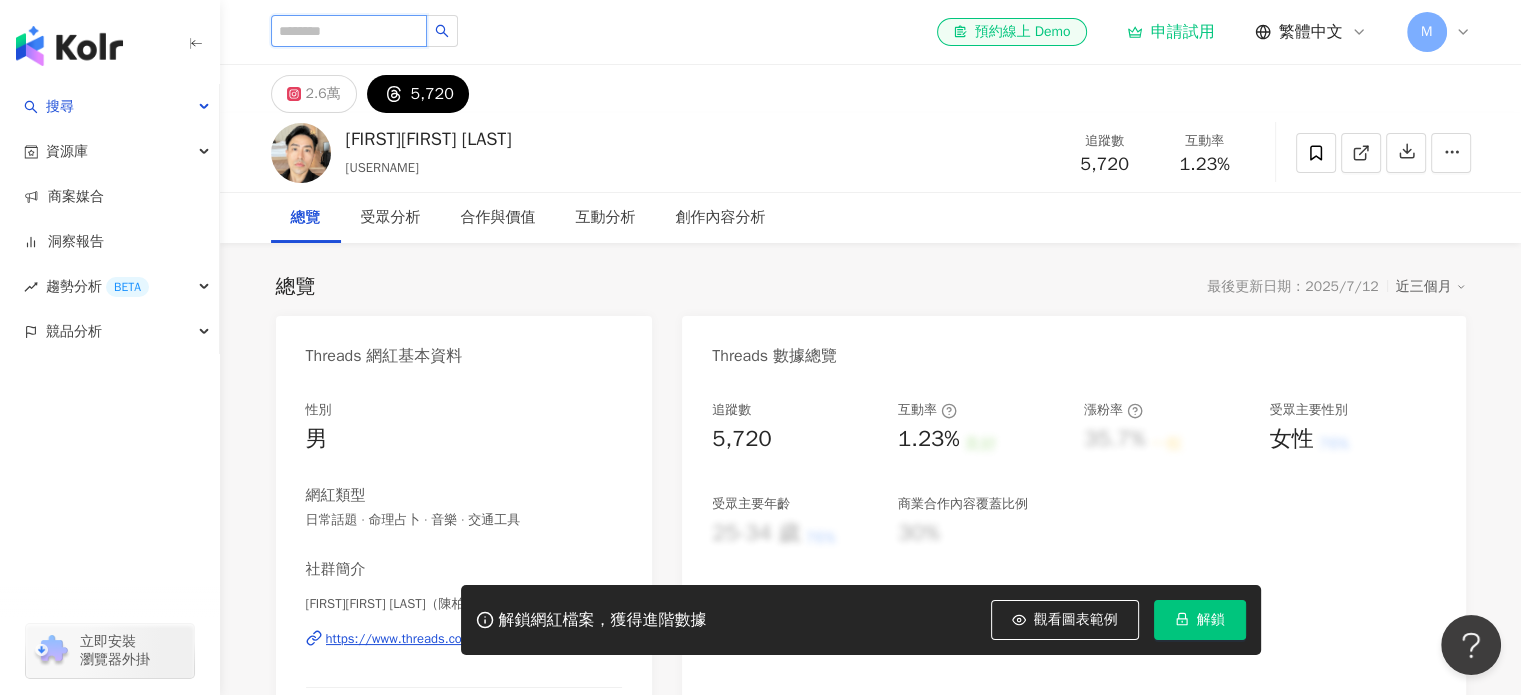 click at bounding box center (349, 31) 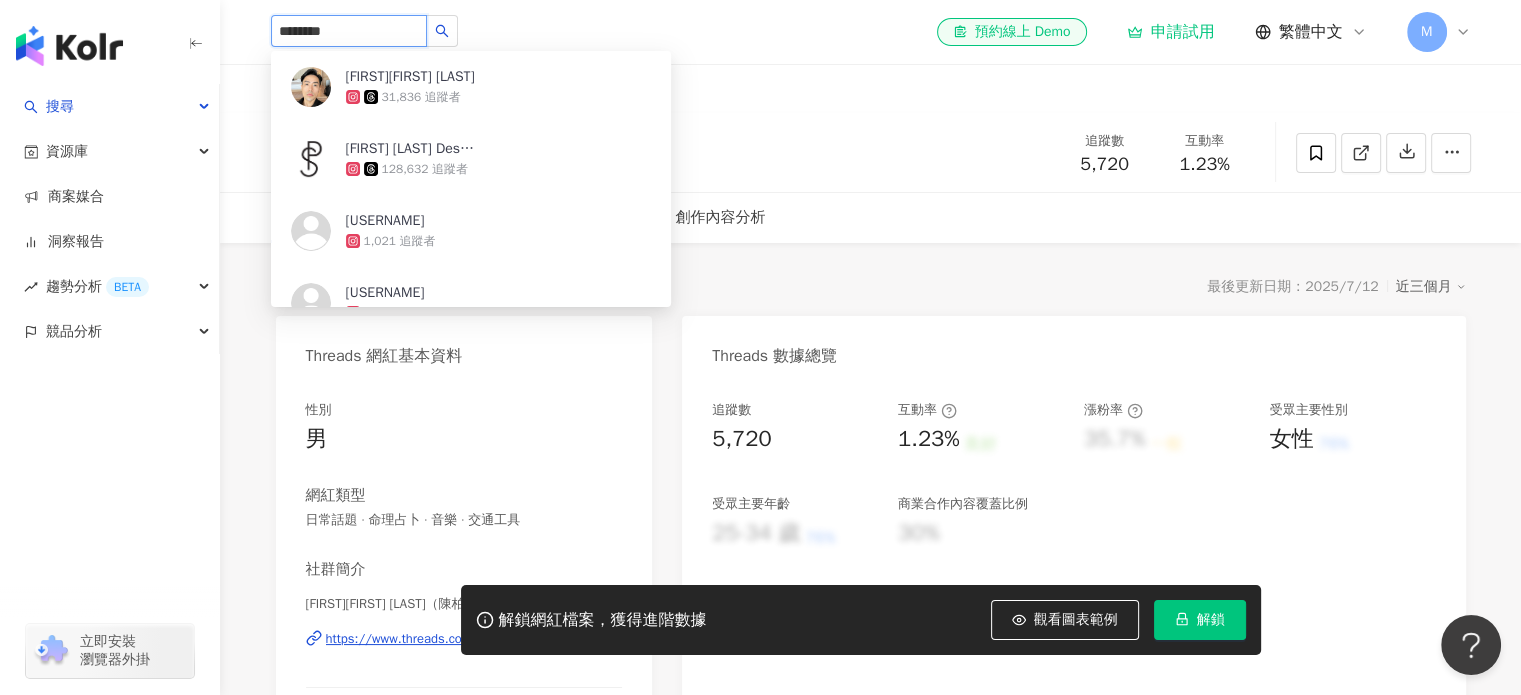 type on "********" 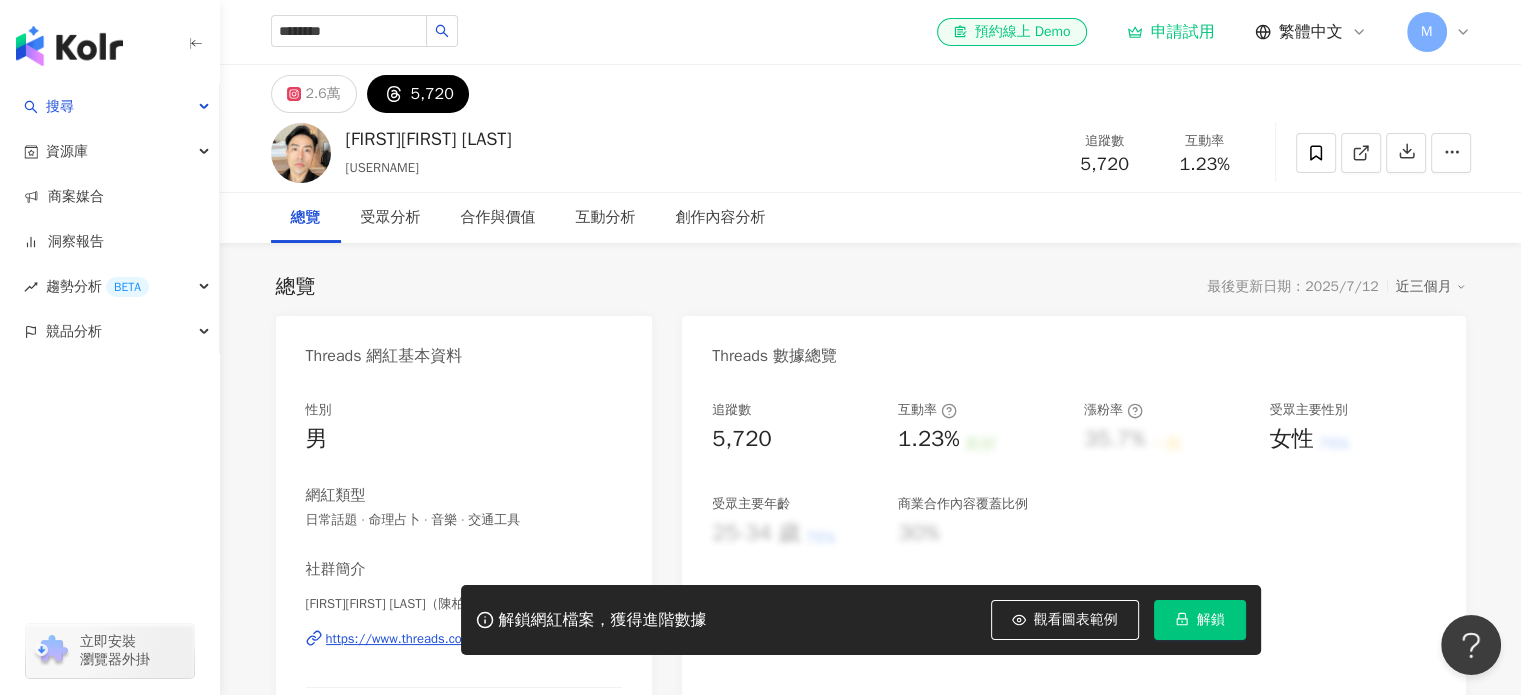 click on "2.6萬 5,720" at bounding box center (871, 89) 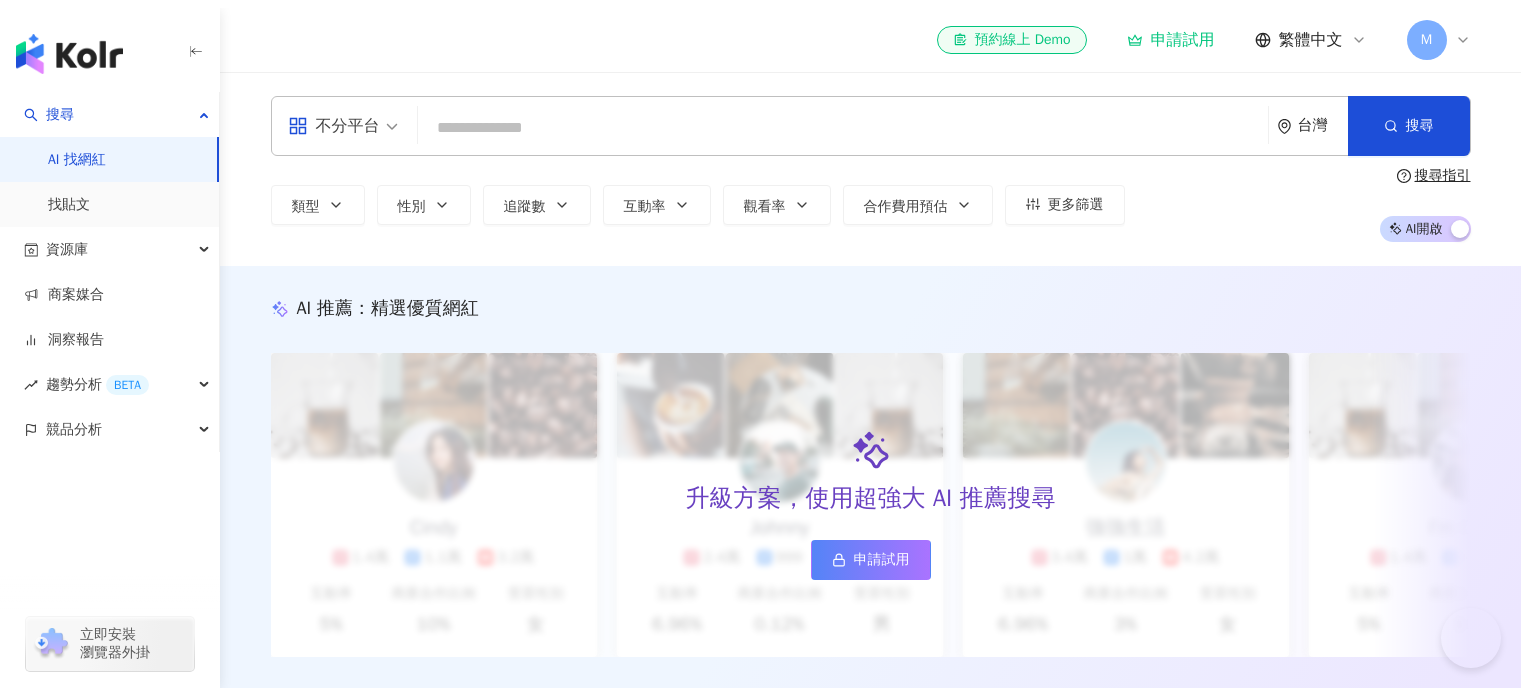 scroll, scrollTop: 0, scrollLeft: 0, axis: both 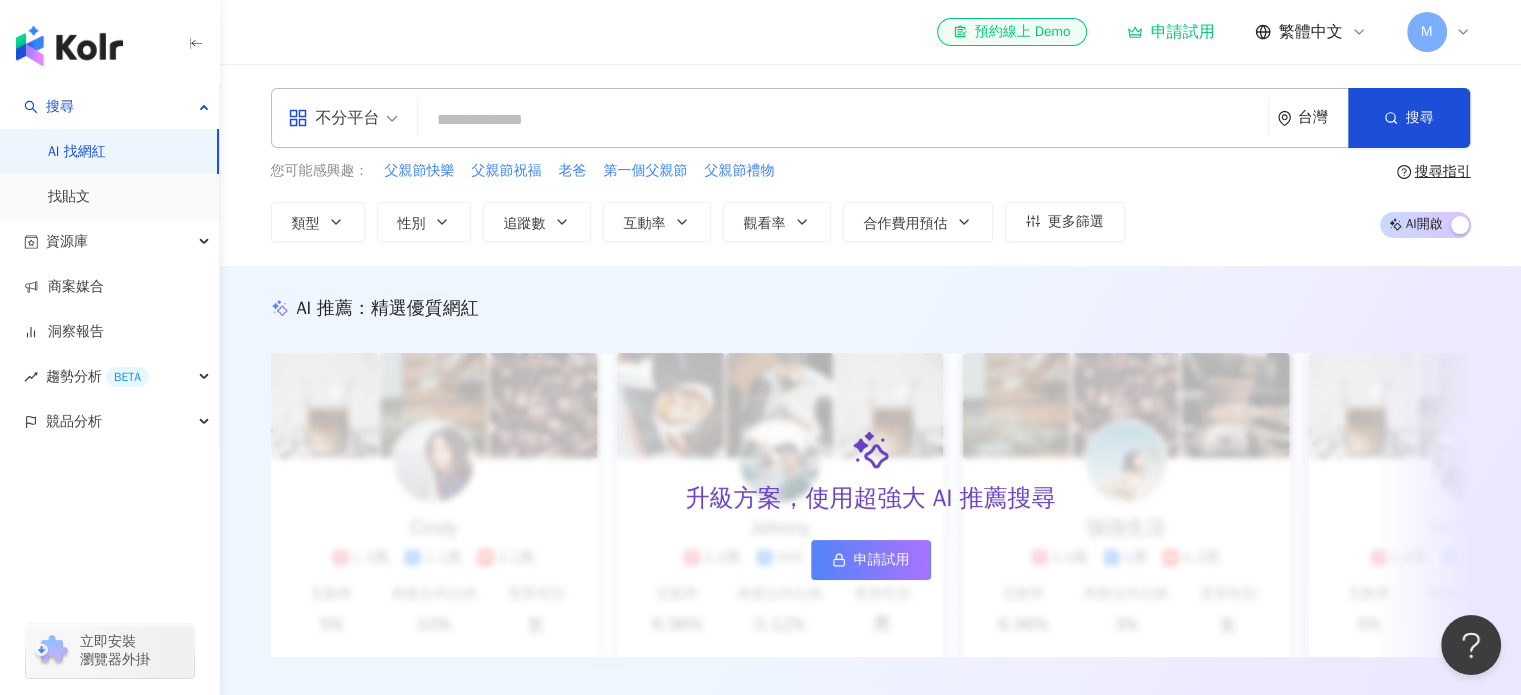 click at bounding box center (843, 120) 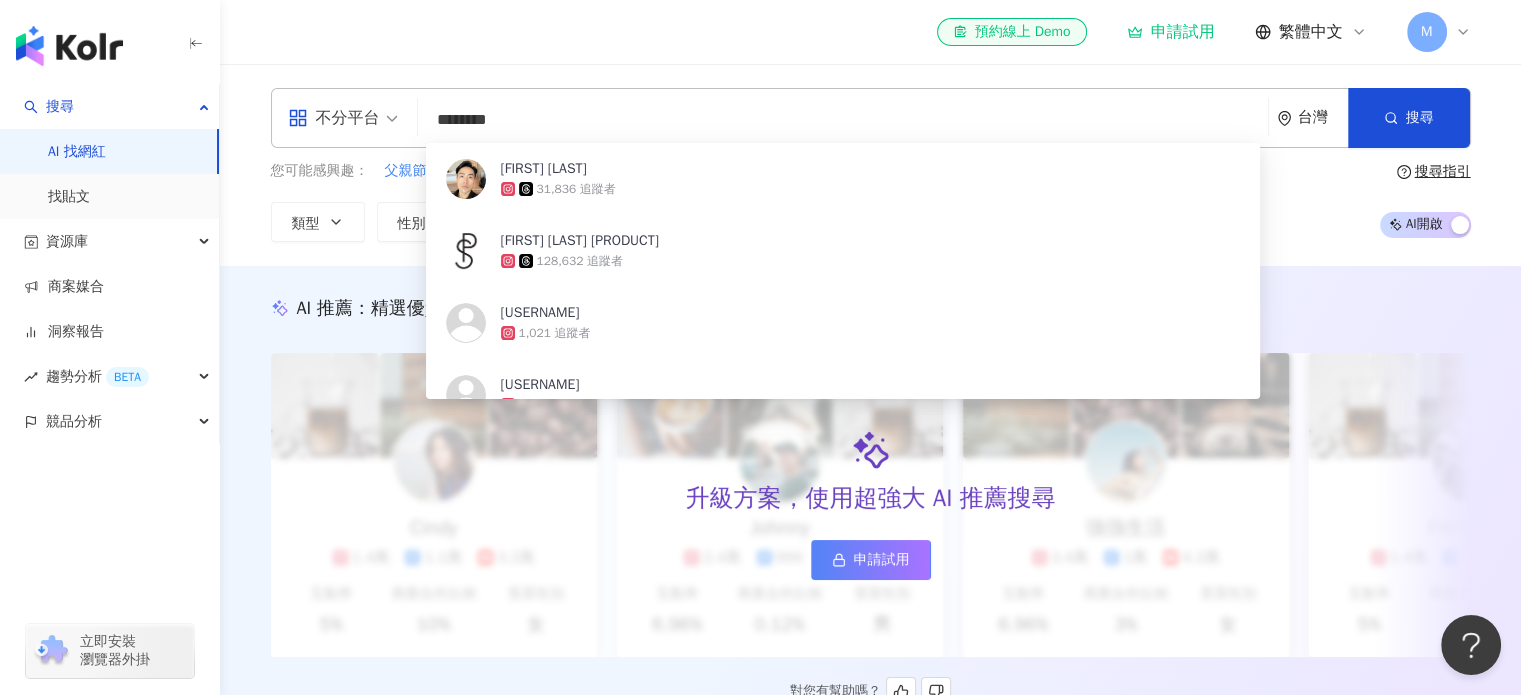 type on "********" 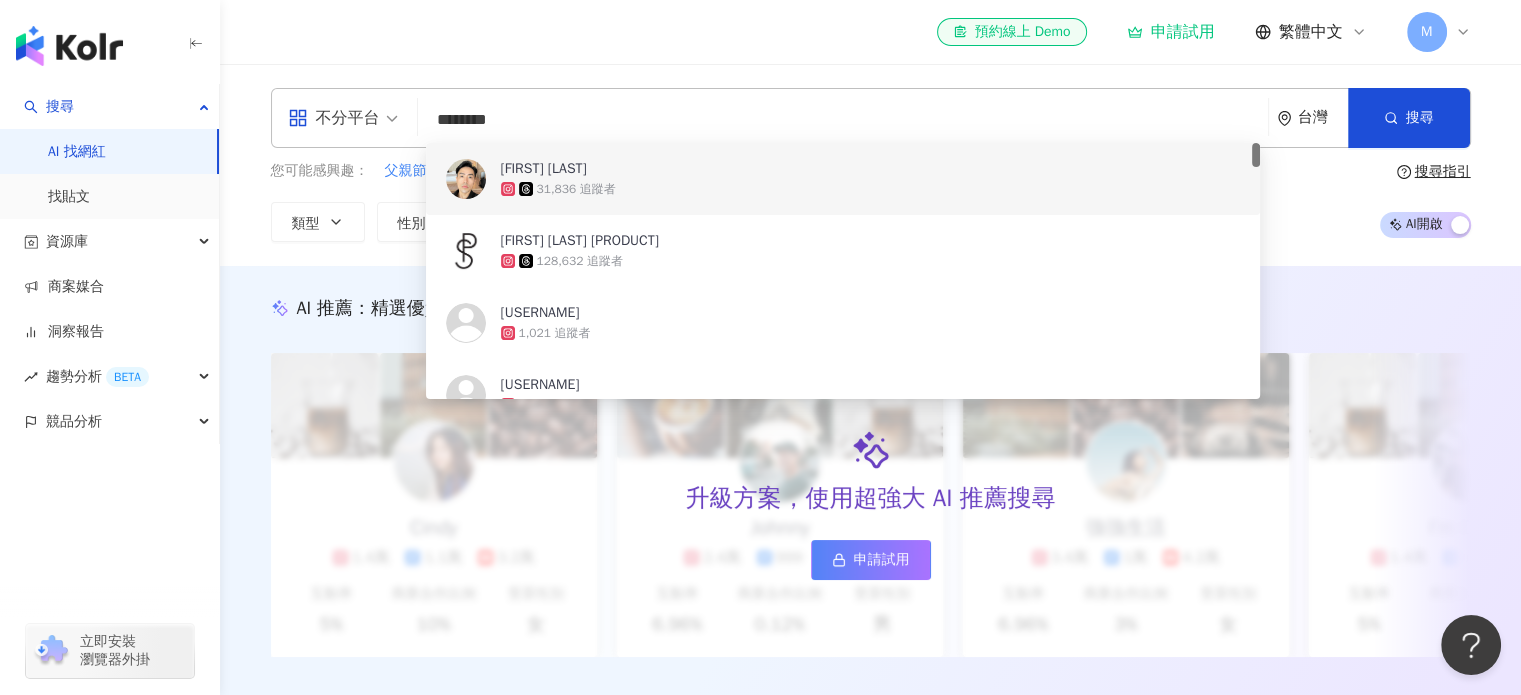 drag, startPoint x: 516, startPoint y: 124, endPoint x: 426, endPoint y: 130, distance: 90.199776 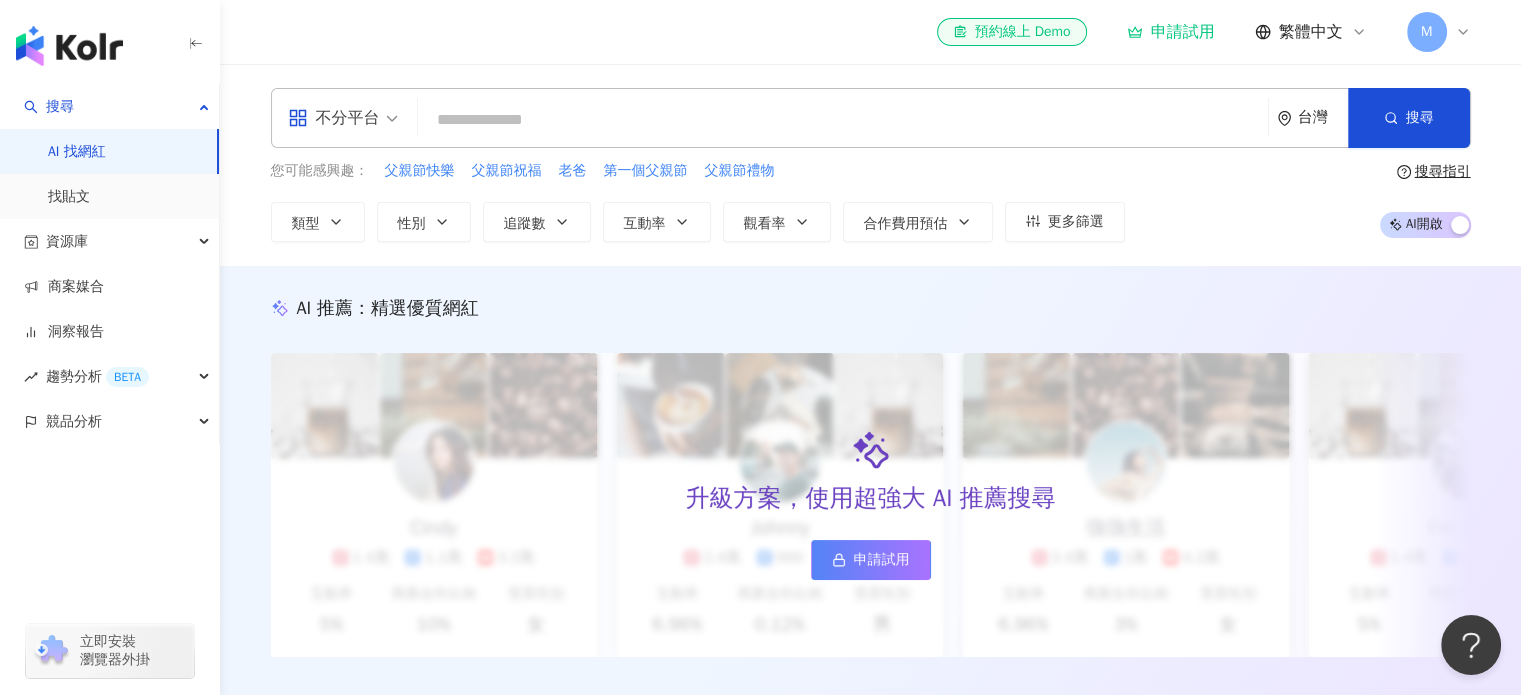 click at bounding box center (843, 120) 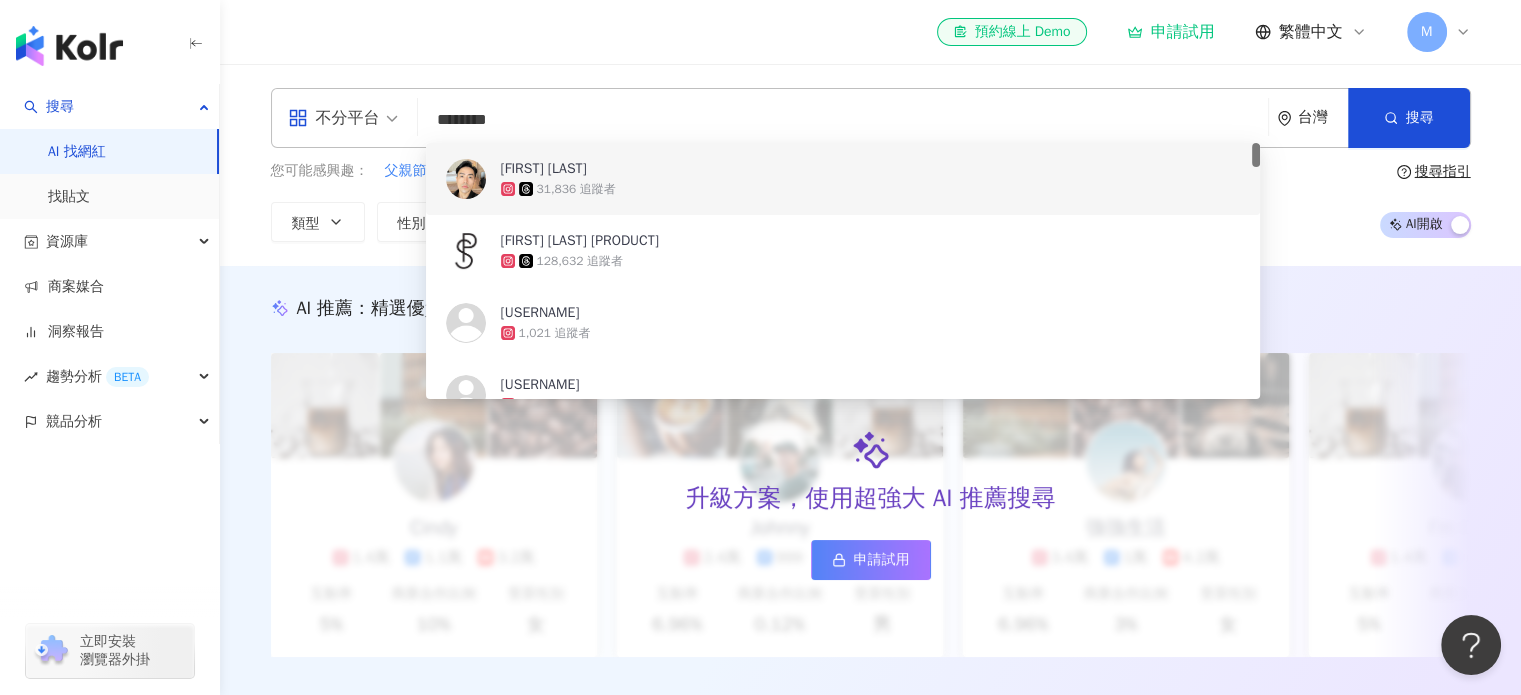 click on "********" at bounding box center (843, 120) 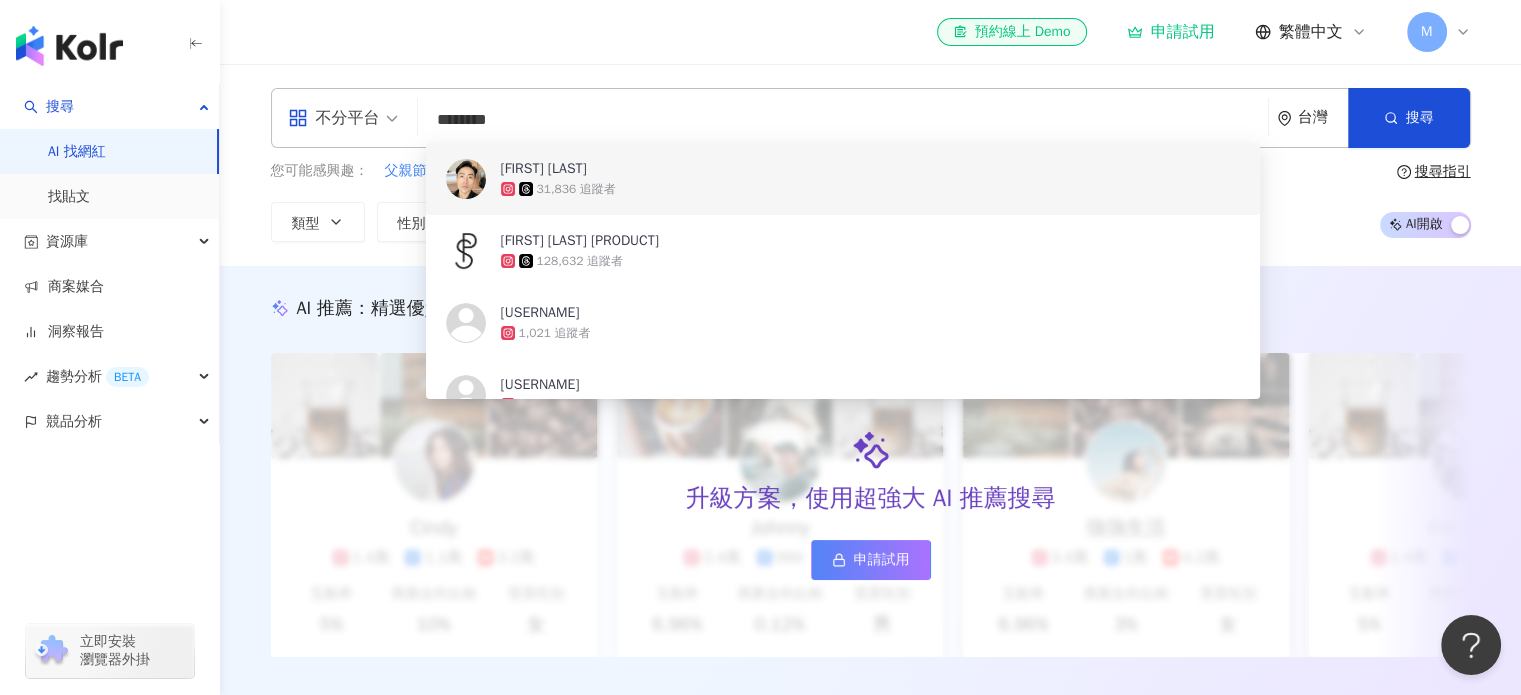 paste on "*****" 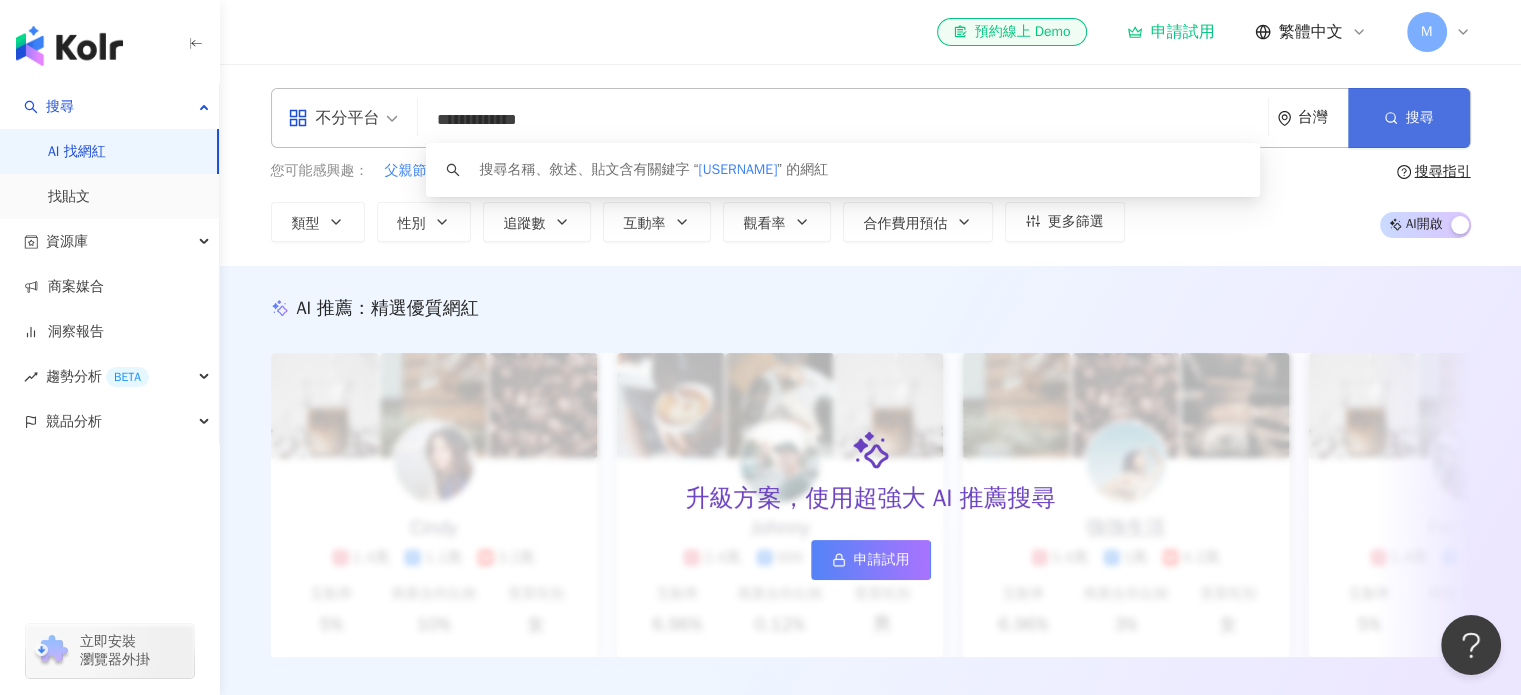 type on "**********" 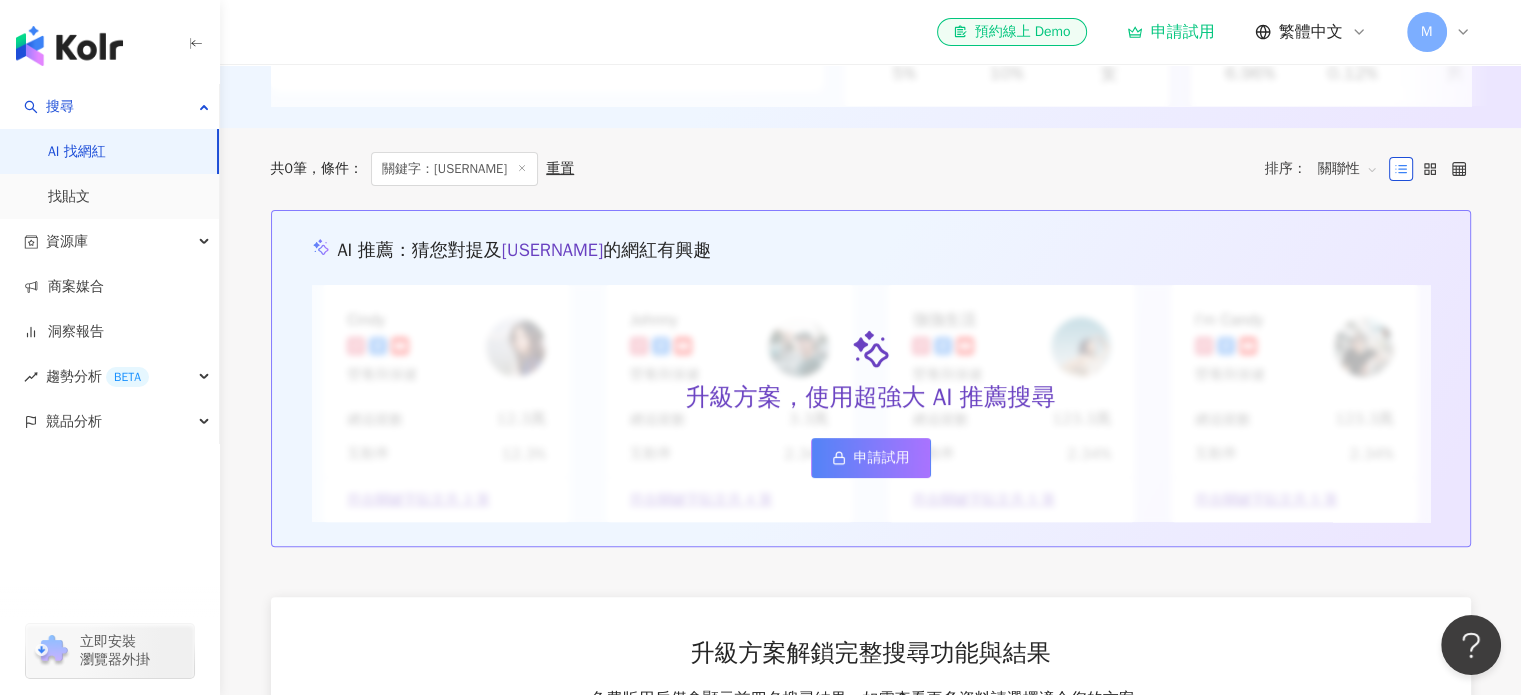 scroll, scrollTop: 527, scrollLeft: 0, axis: vertical 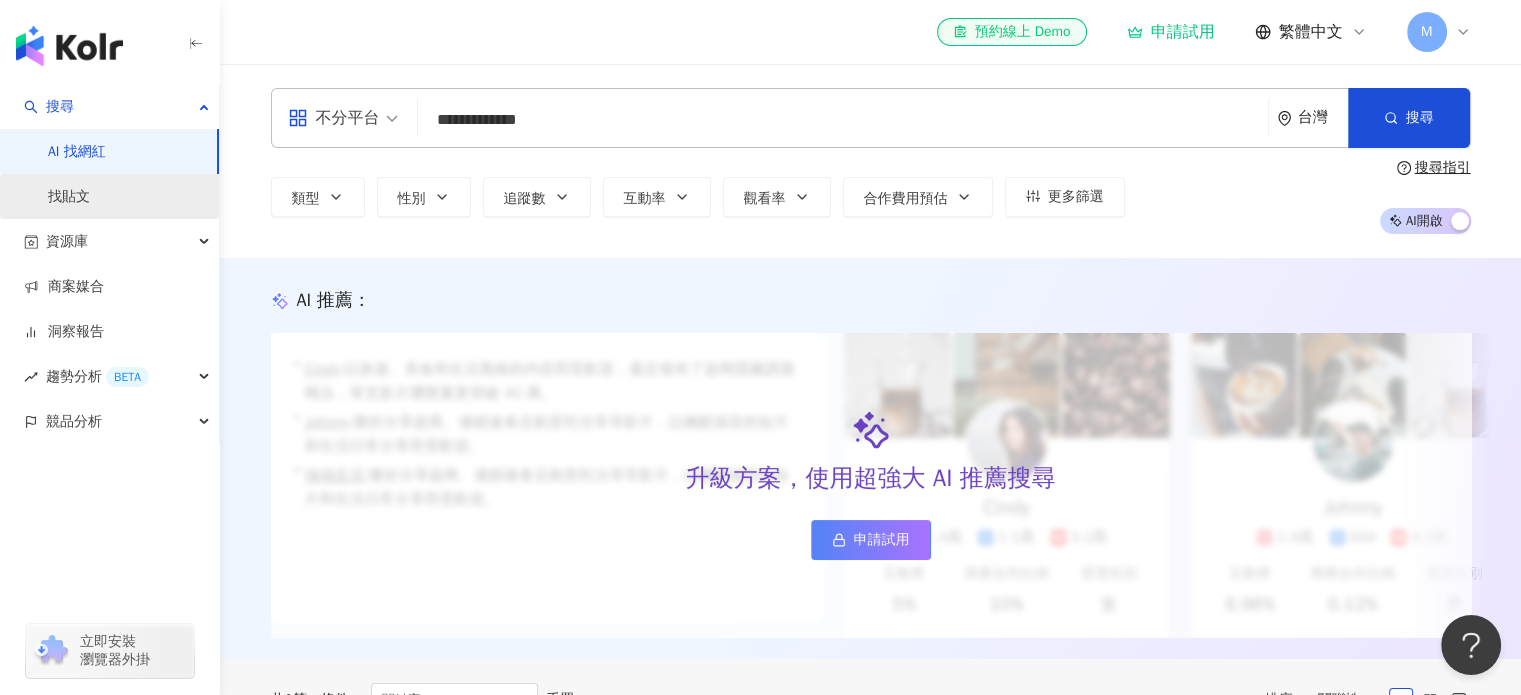 click on "找貼文" at bounding box center (69, 197) 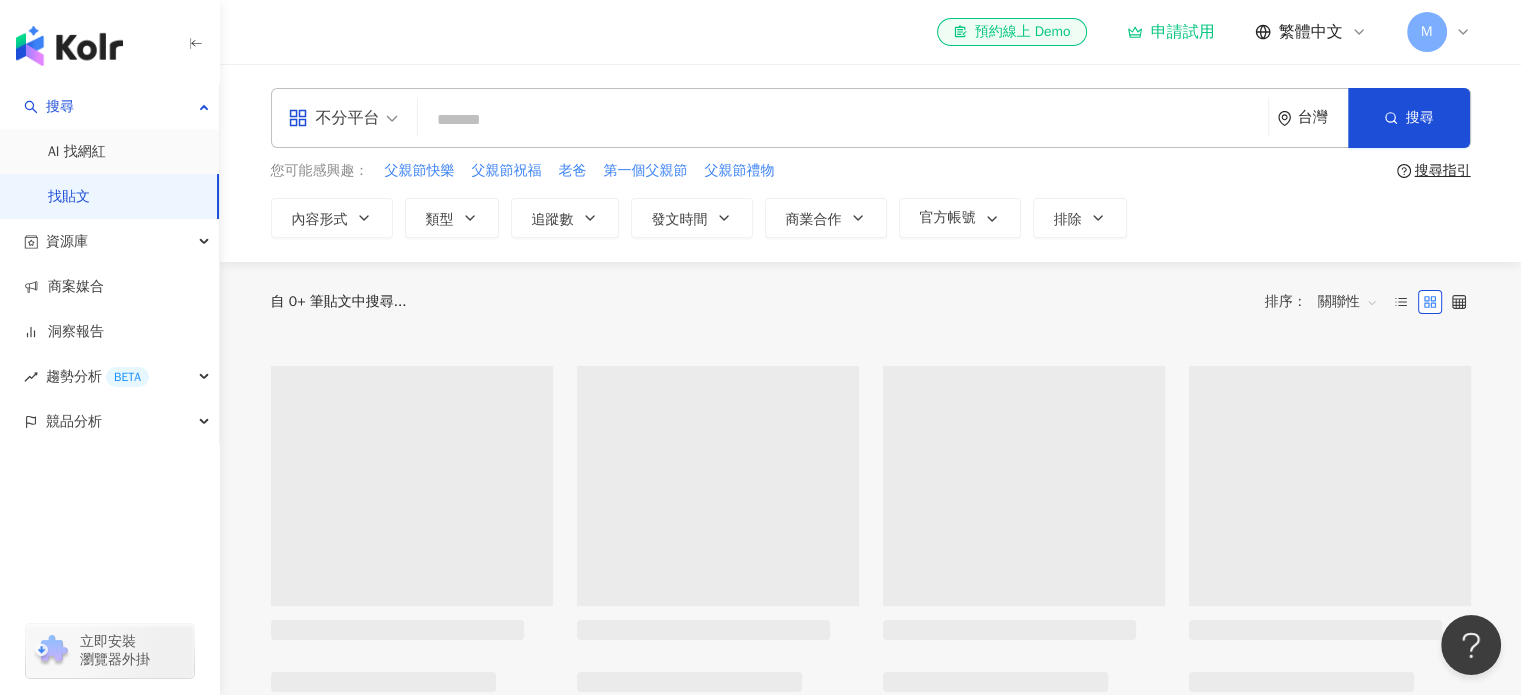 paste on "**********" 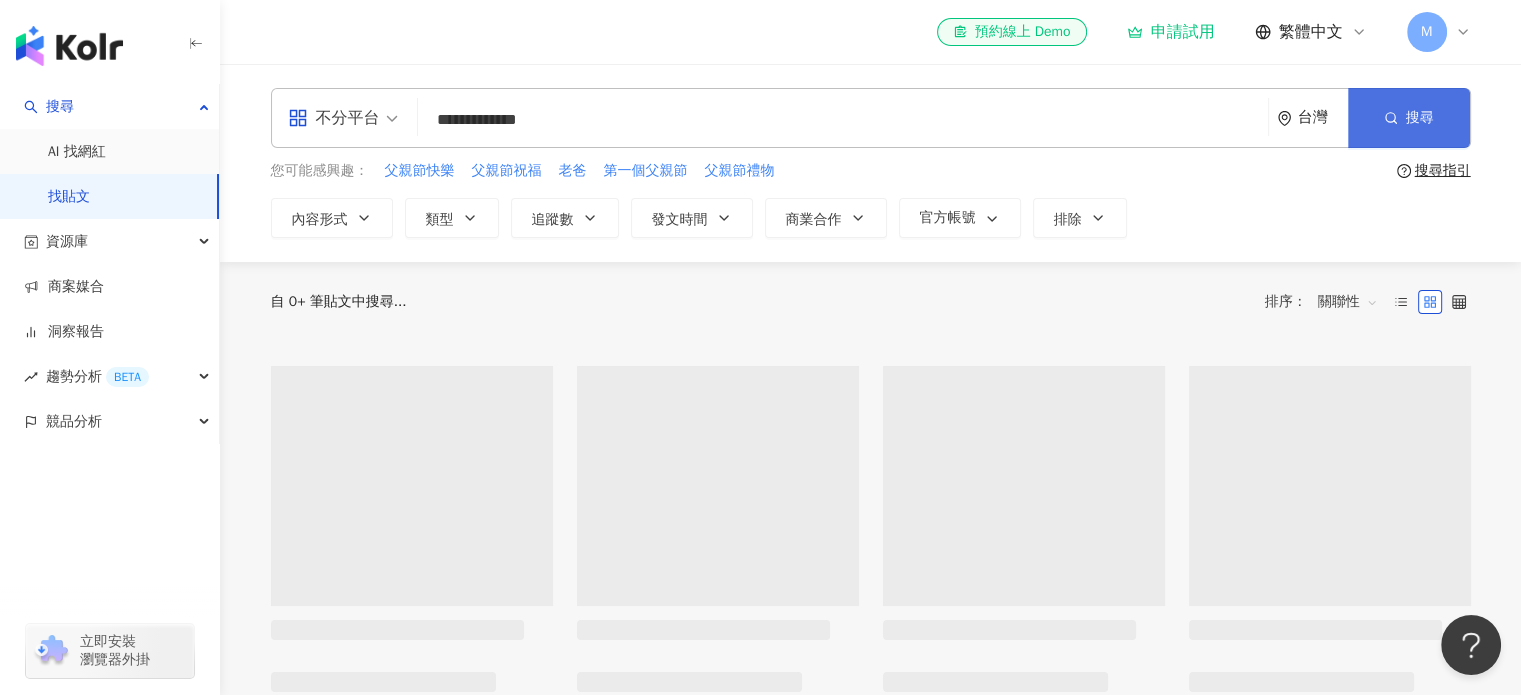 type on "**********" 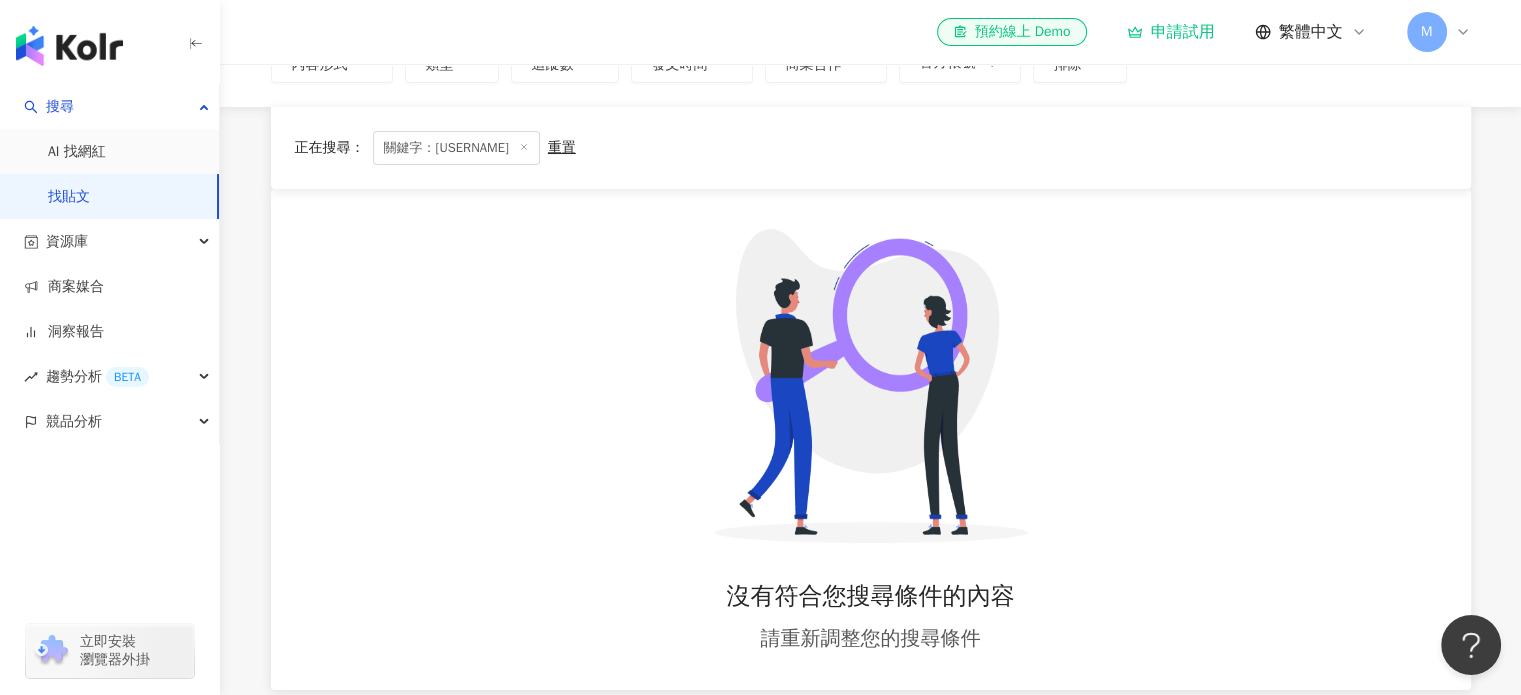 scroll, scrollTop: 69, scrollLeft: 0, axis: vertical 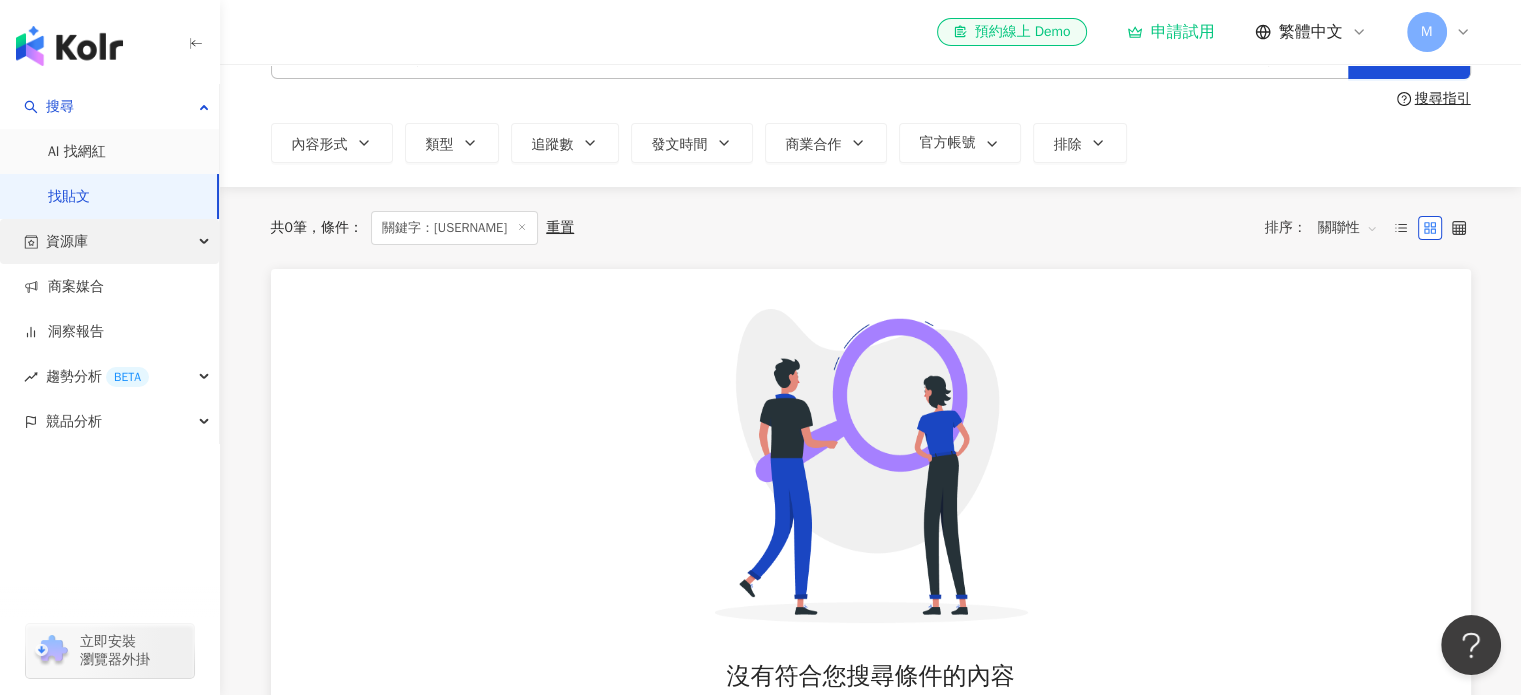 click on "資源庫" at bounding box center [109, 241] 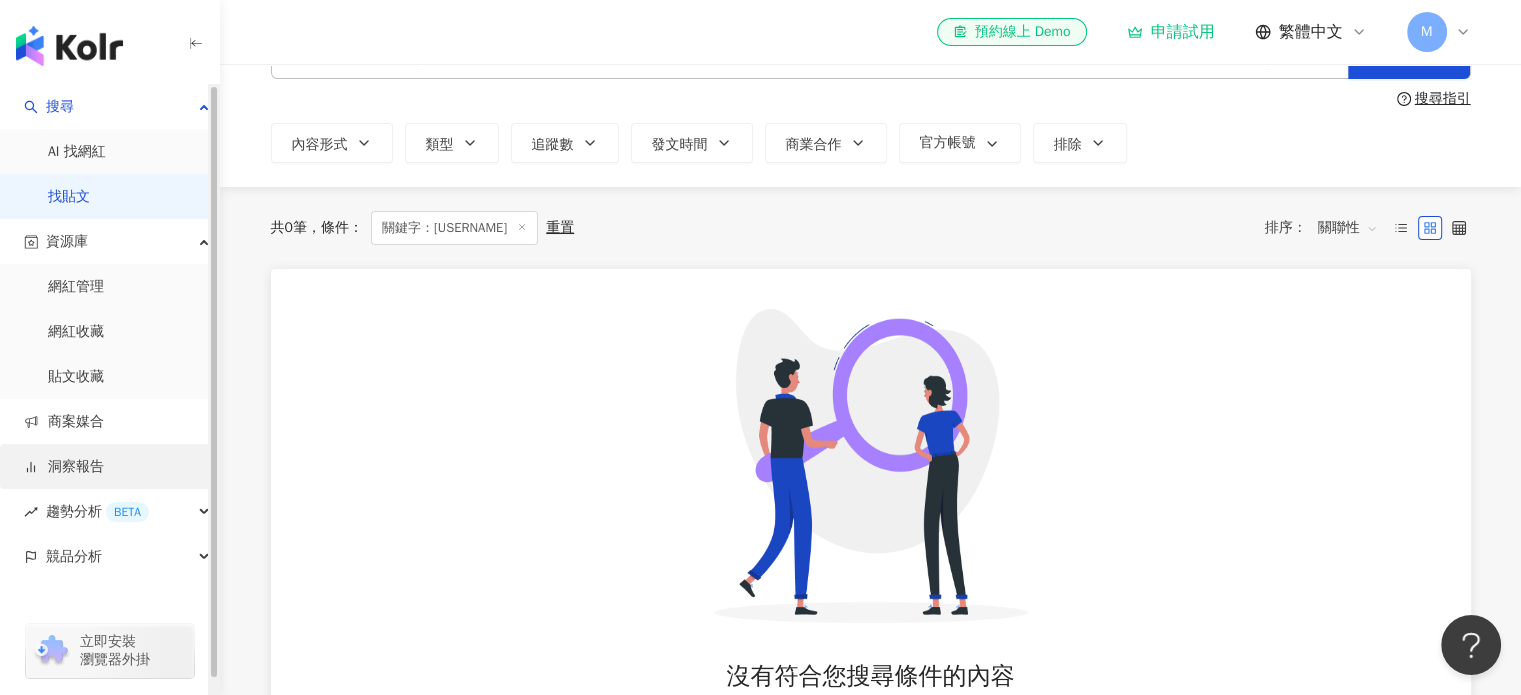 click on "洞察報告" at bounding box center (64, 467) 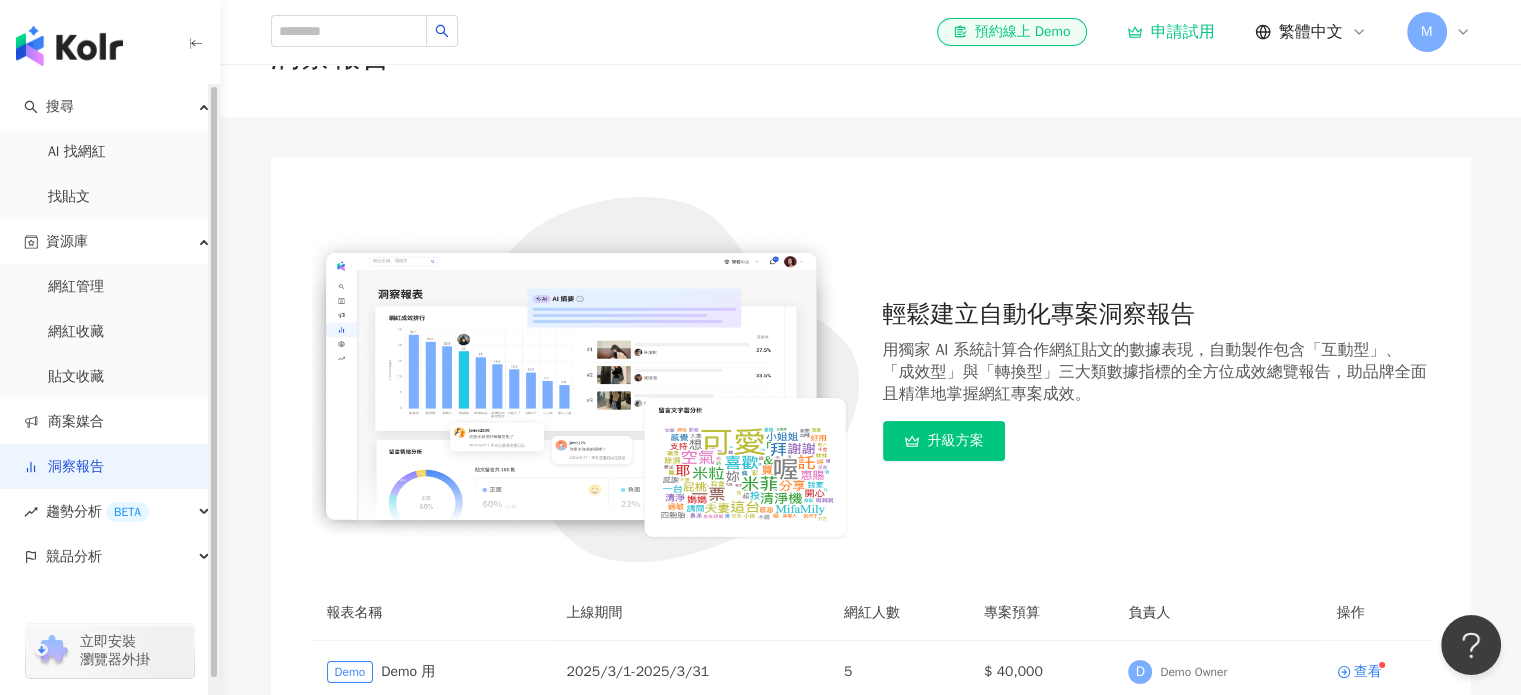scroll, scrollTop: 0, scrollLeft: 0, axis: both 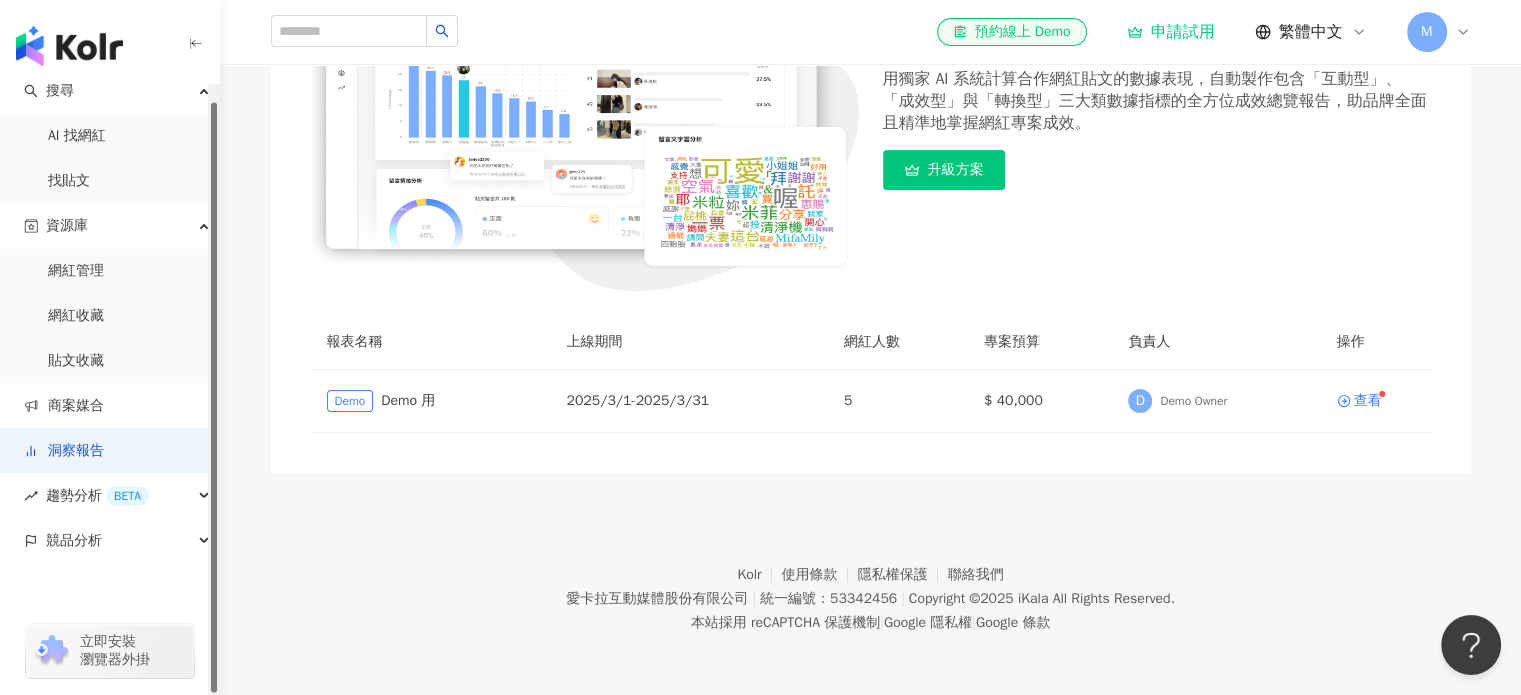 drag, startPoint x: 218, startPoint y: 430, endPoint x: 214, endPoint y: 594, distance: 164.04877 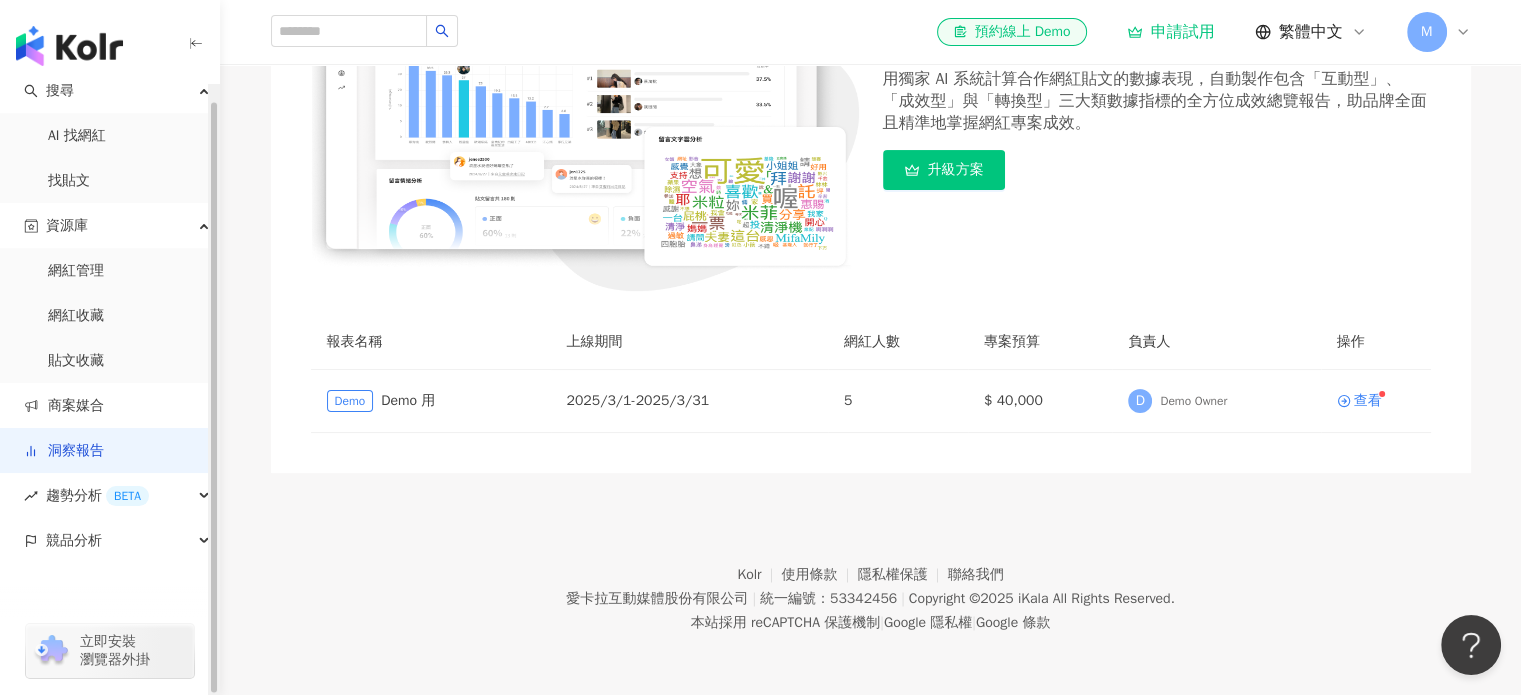 click on "立即安裝
瀏覽器外掛" at bounding box center (115, 651) 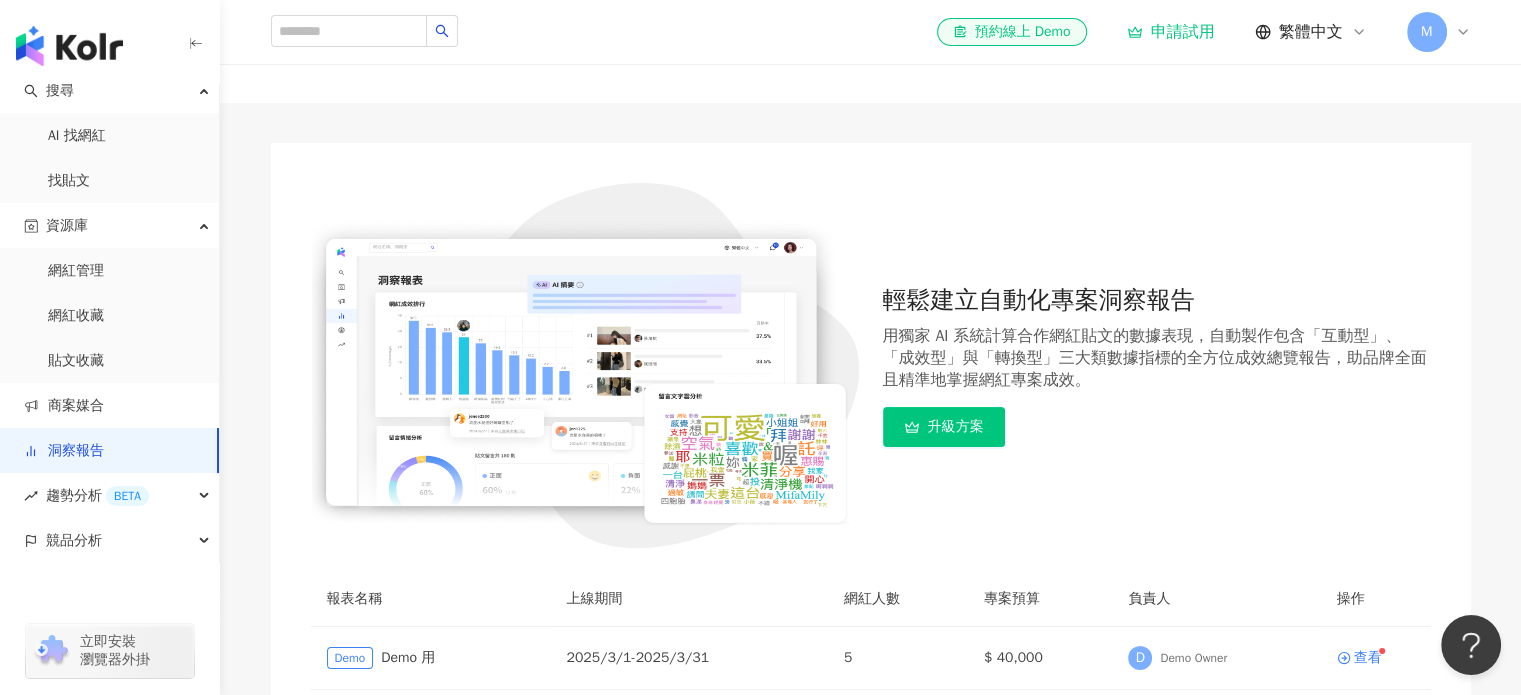 scroll, scrollTop: 0, scrollLeft: 0, axis: both 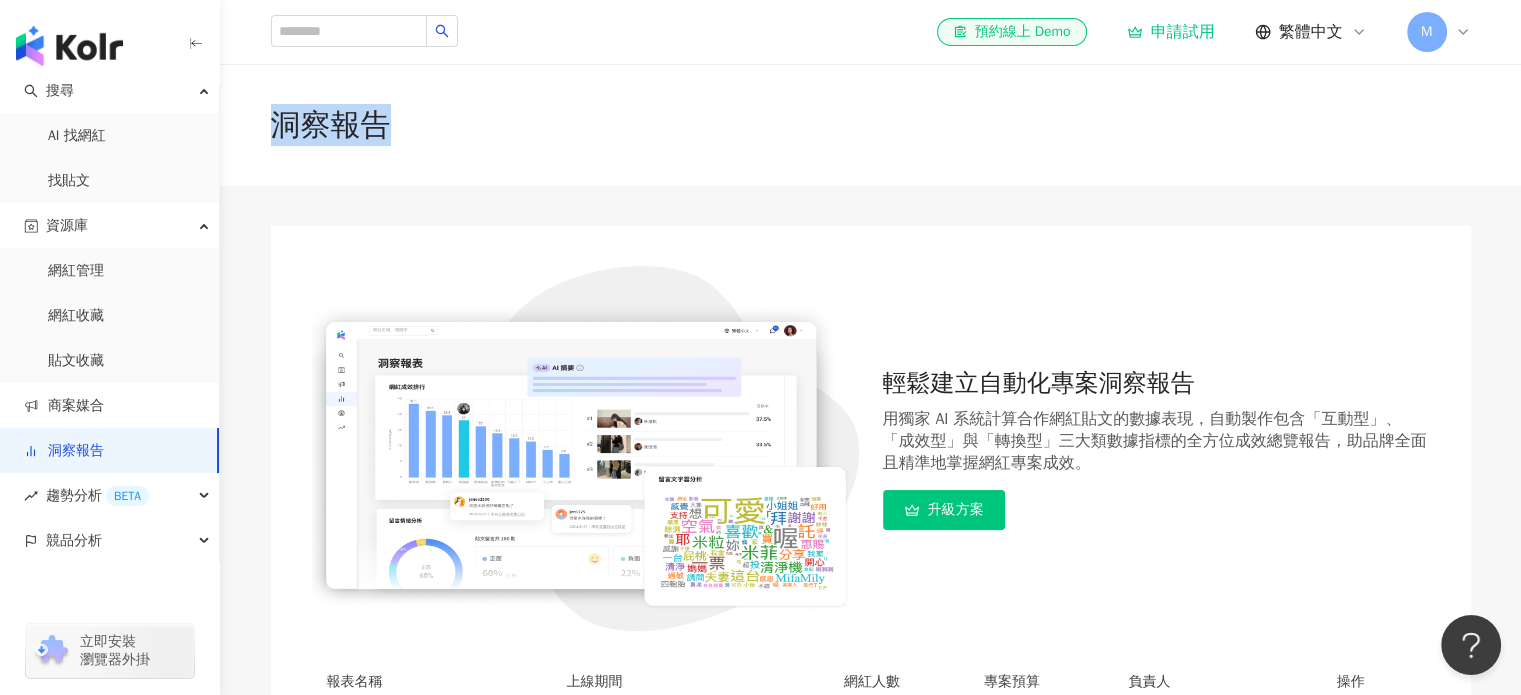drag, startPoint x: 280, startPoint y: 140, endPoint x: 423, endPoint y: 153, distance: 143.58969 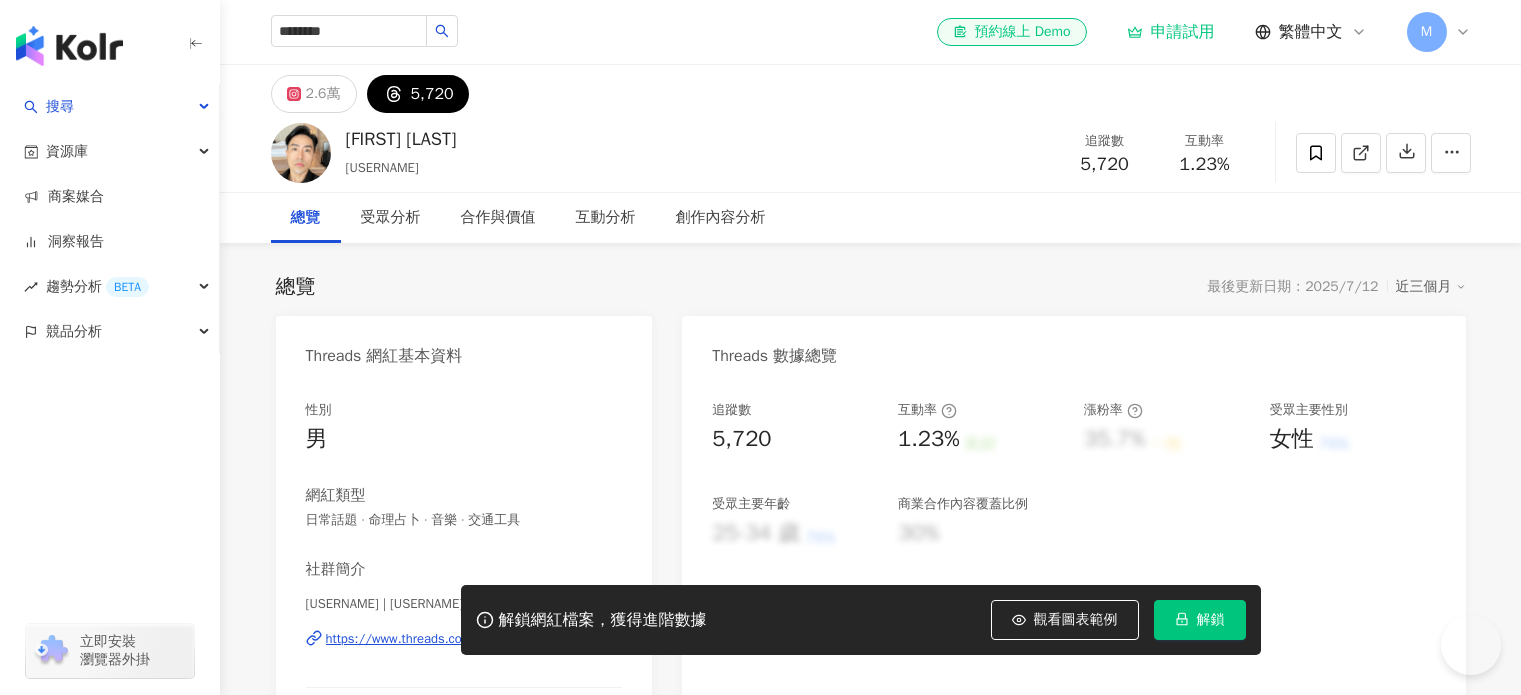 scroll, scrollTop: 0, scrollLeft: 0, axis: both 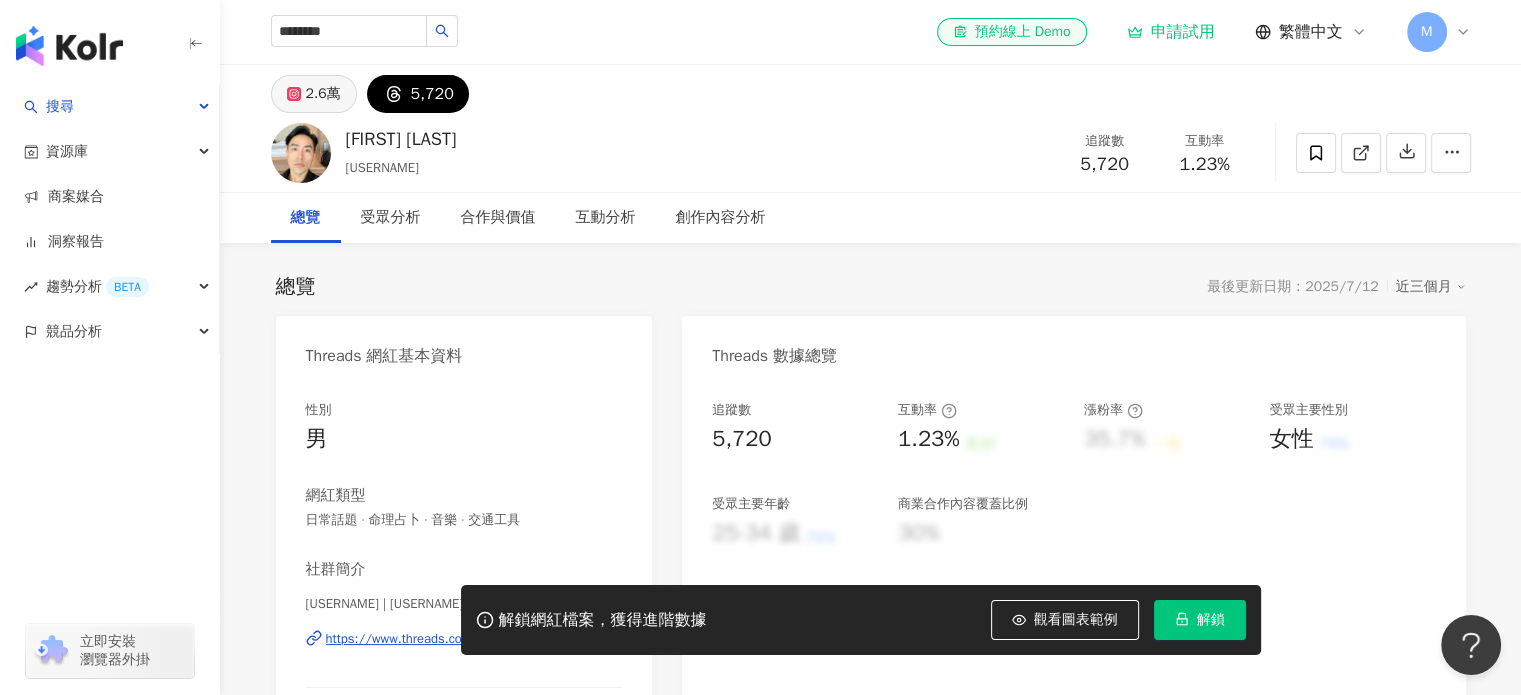 click on "2.6萬" at bounding box center (323, 94) 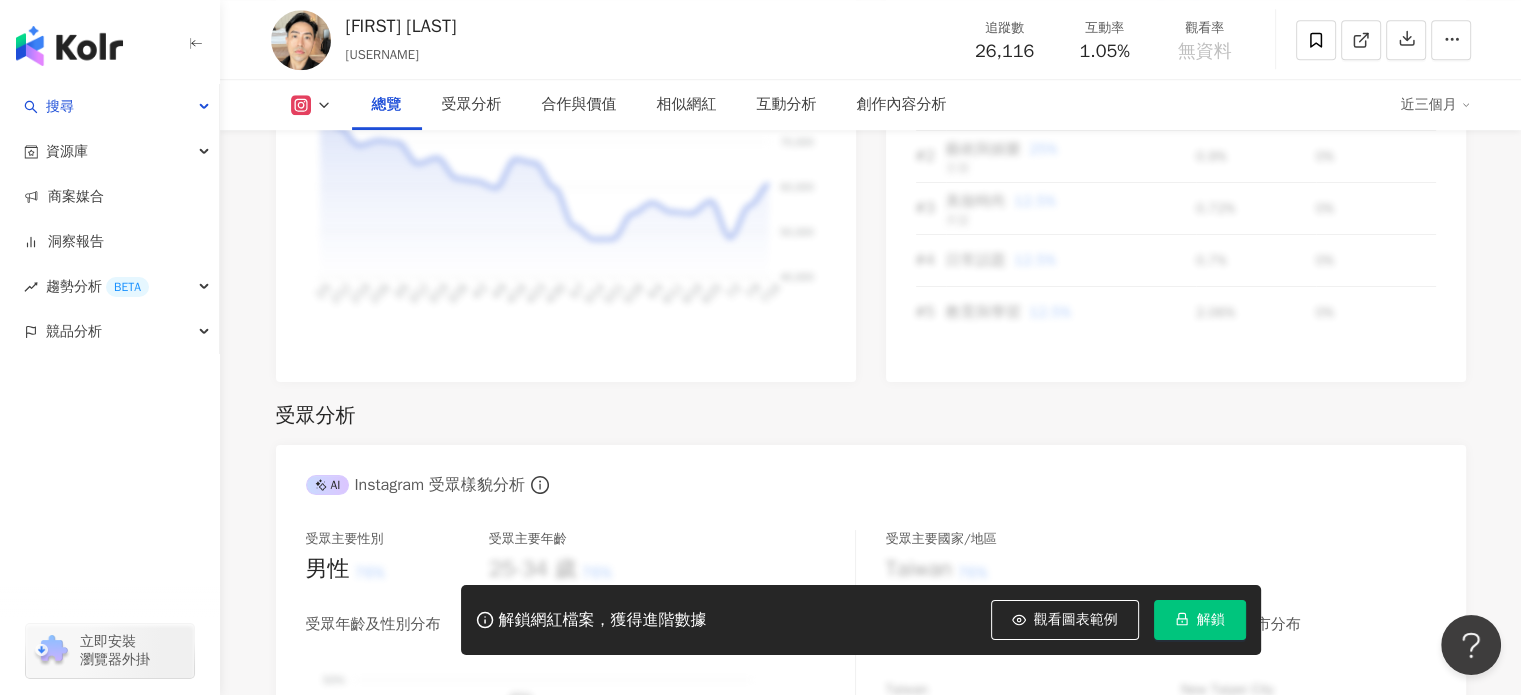 scroll, scrollTop: 1386, scrollLeft: 0, axis: vertical 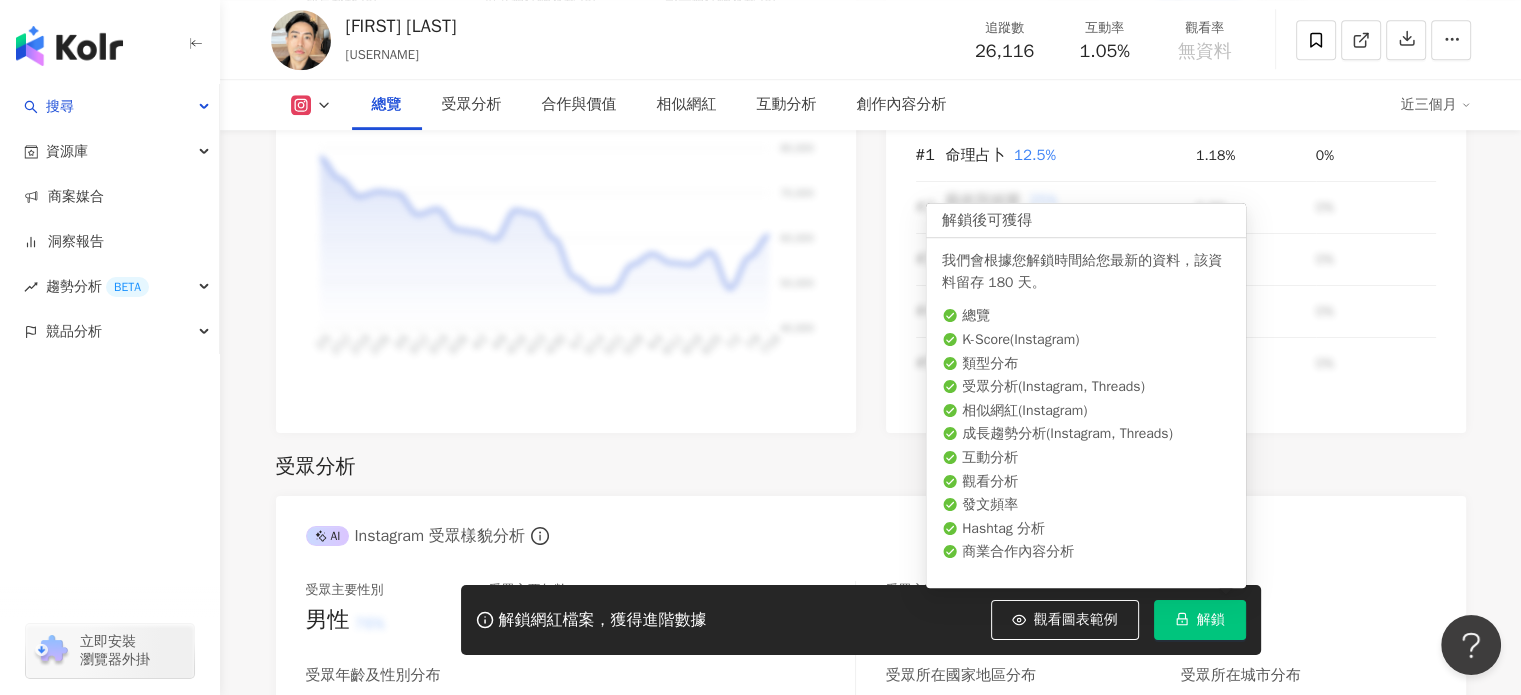 click on "解鎖" at bounding box center [1200, 620] 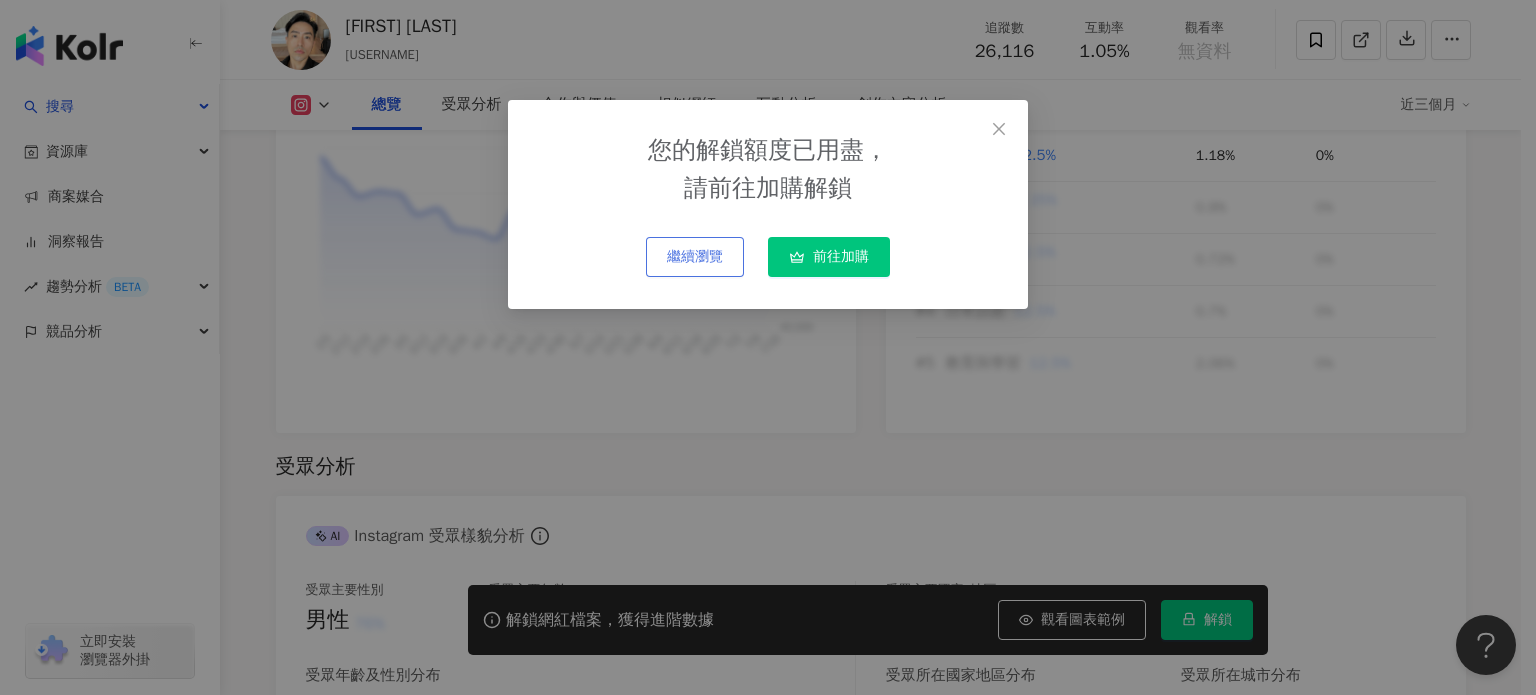 click on "繼續瀏覽" at bounding box center [695, 257] 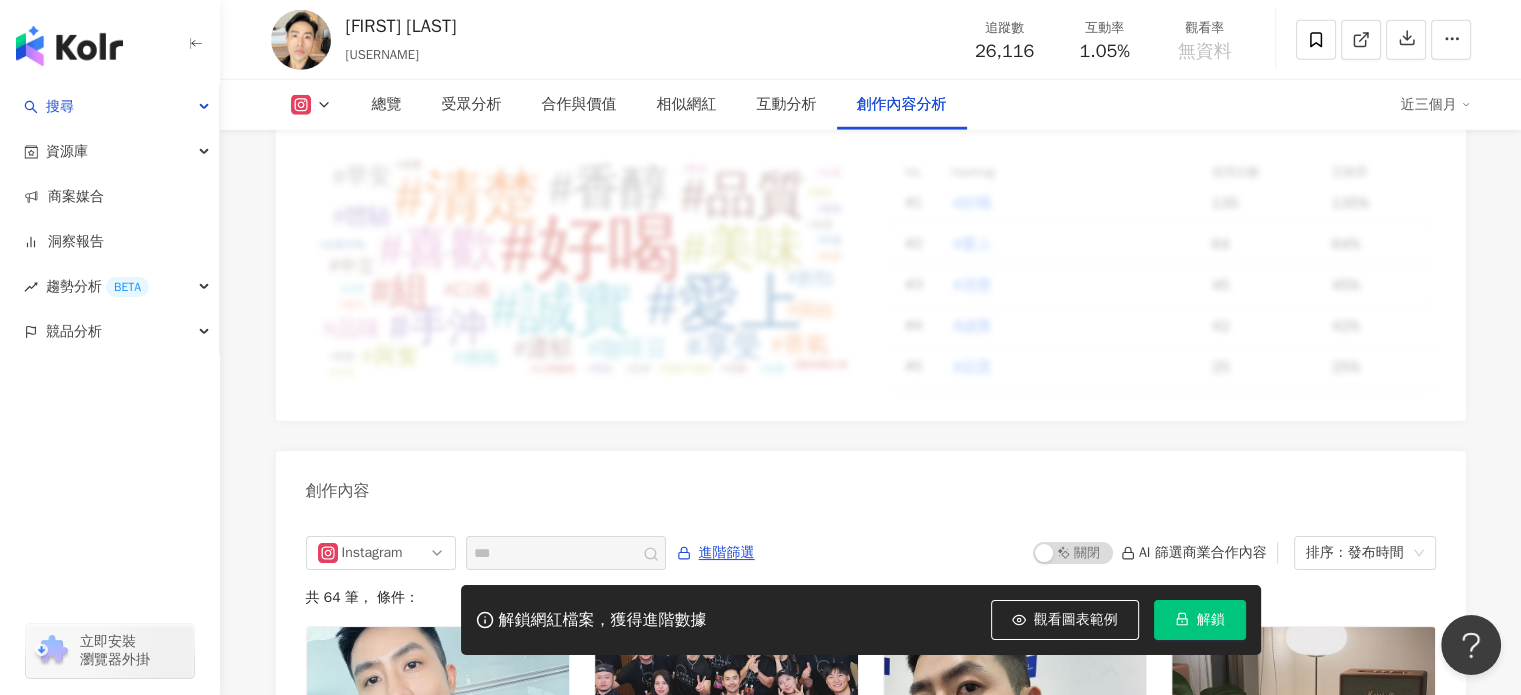 scroll, scrollTop: 5788, scrollLeft: 0, axis: vertical 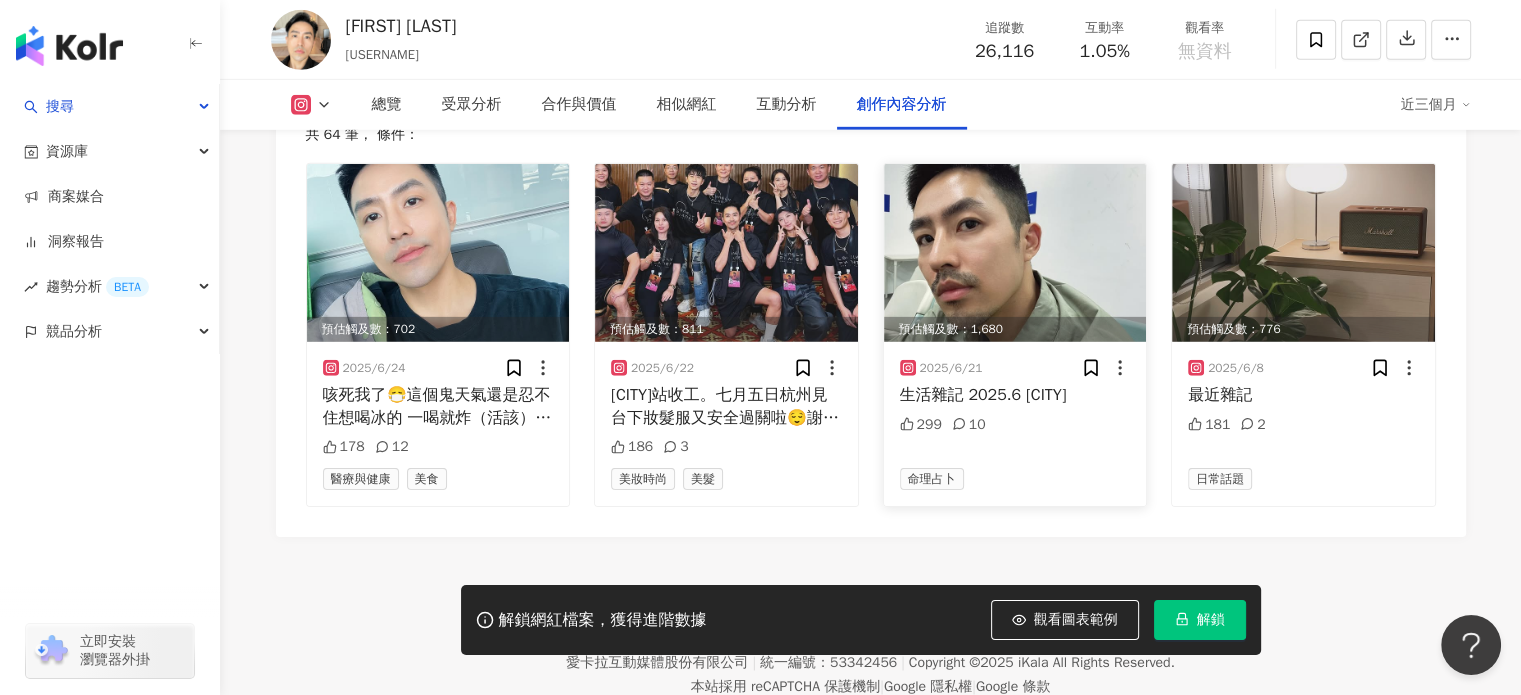 click on "命理占卜" at bounding box center (1015, 479) 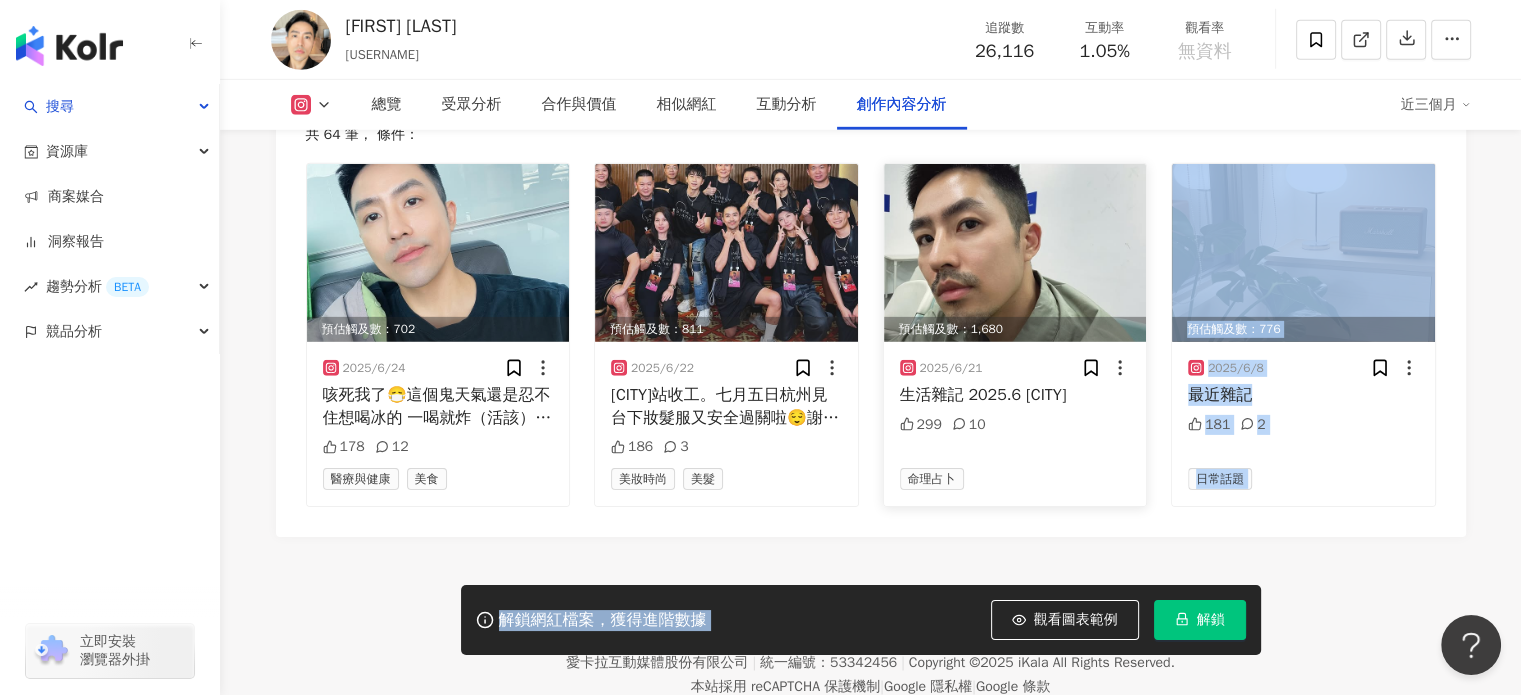 drag, startPoint x: 948, startPoint y: 586, endPoint x: 978, endPoint y: 499, distance: 92.02717 